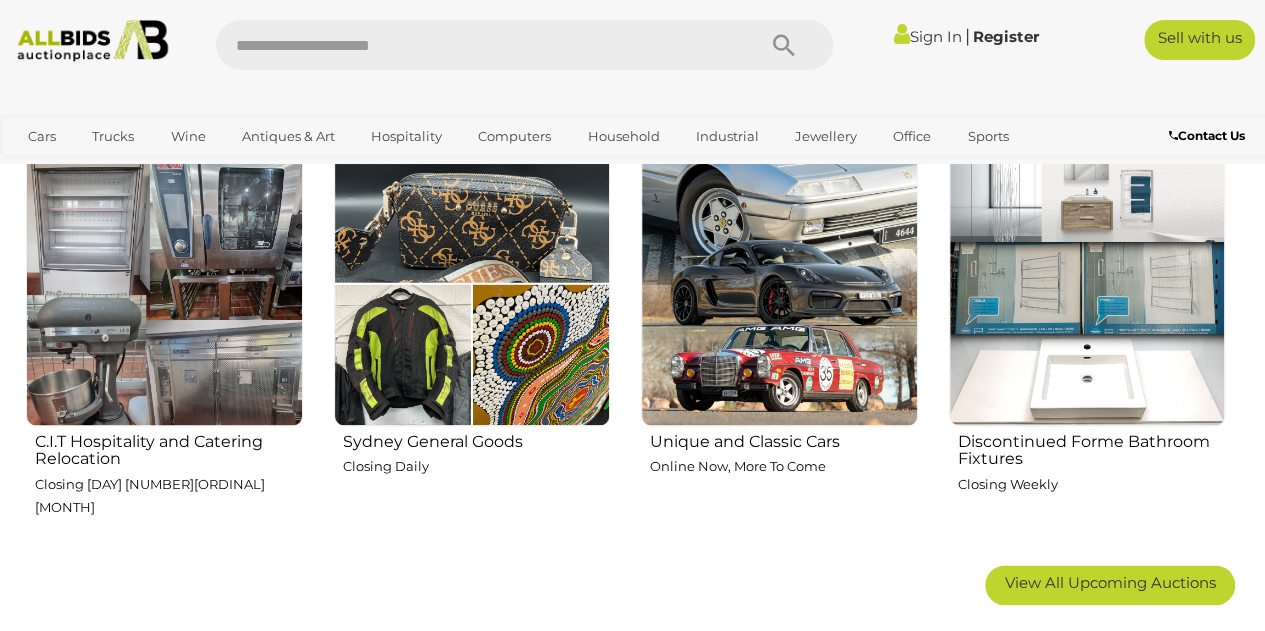 scroll, scrollTop: 1090, scrollLeft: 0, axis: vertical 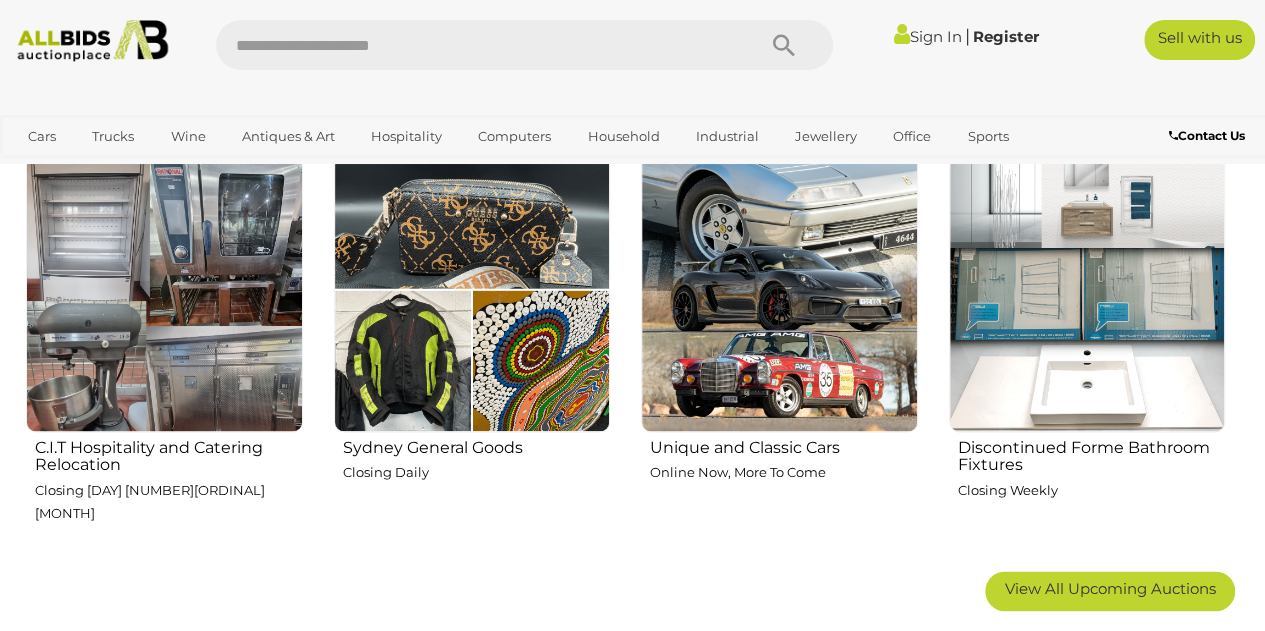 click at bounding box center [1087, 293] 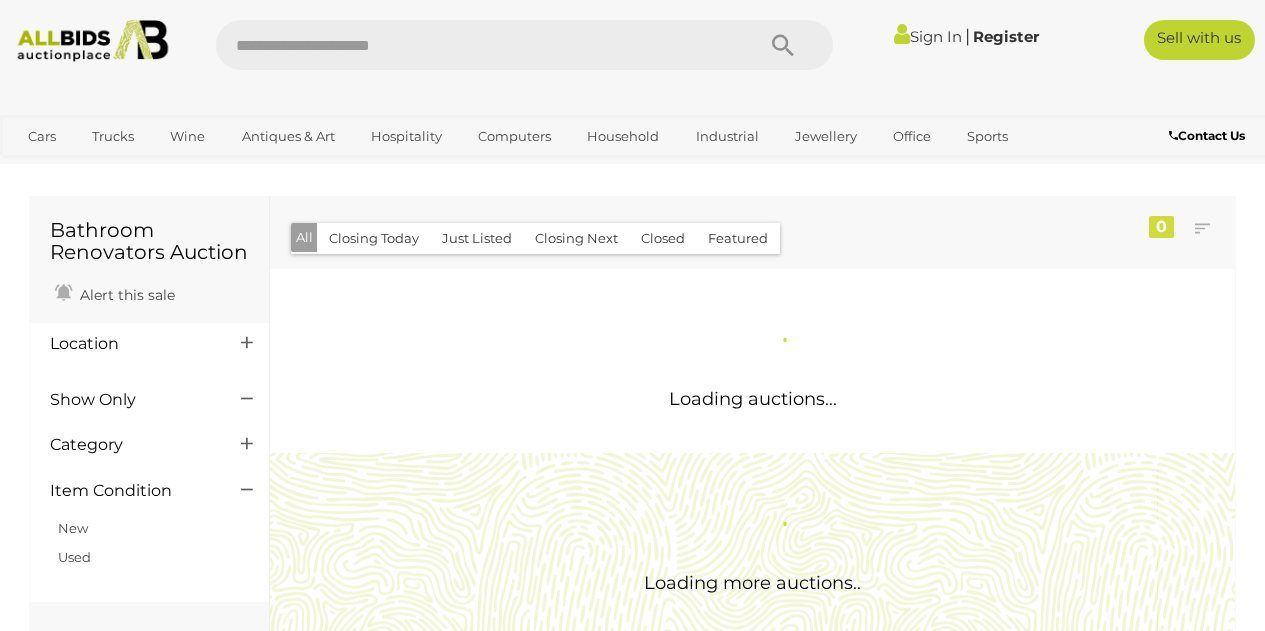 scroll, scrollTop: 0, scrollLeft: 0, axis: both 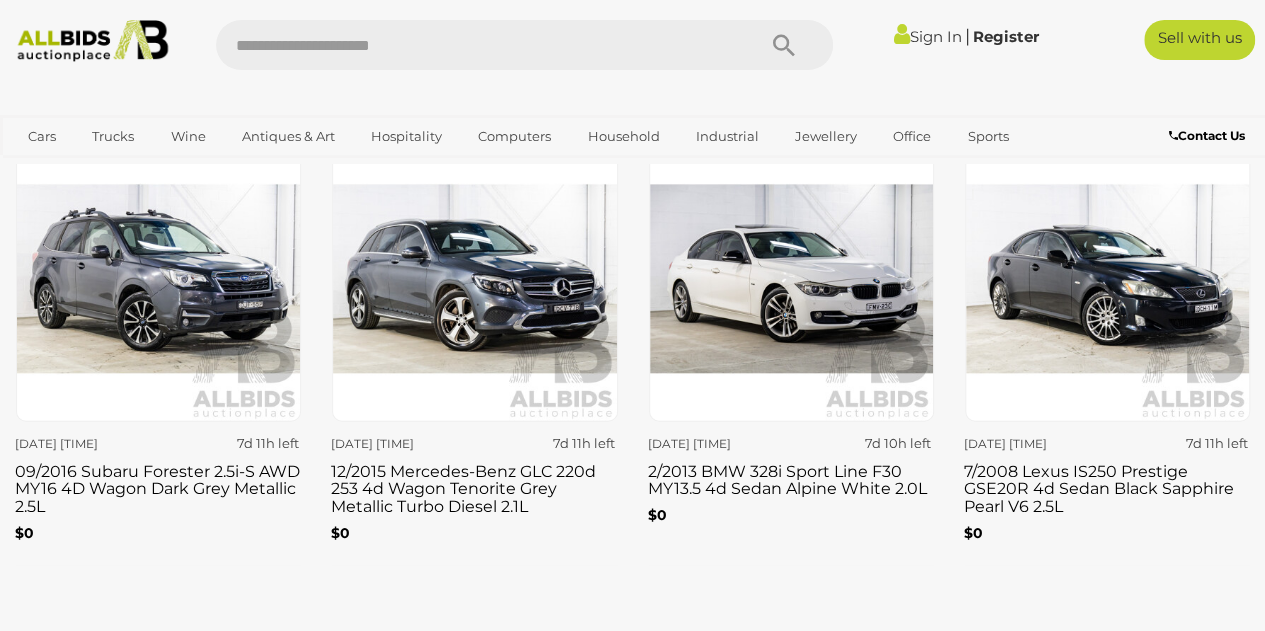 click on "7/2008 Lexus IS250 Prestige GSE20R 4d Sedan Black Sapphire Pearl V6 2.5L" at bounding box center [1107, 487] 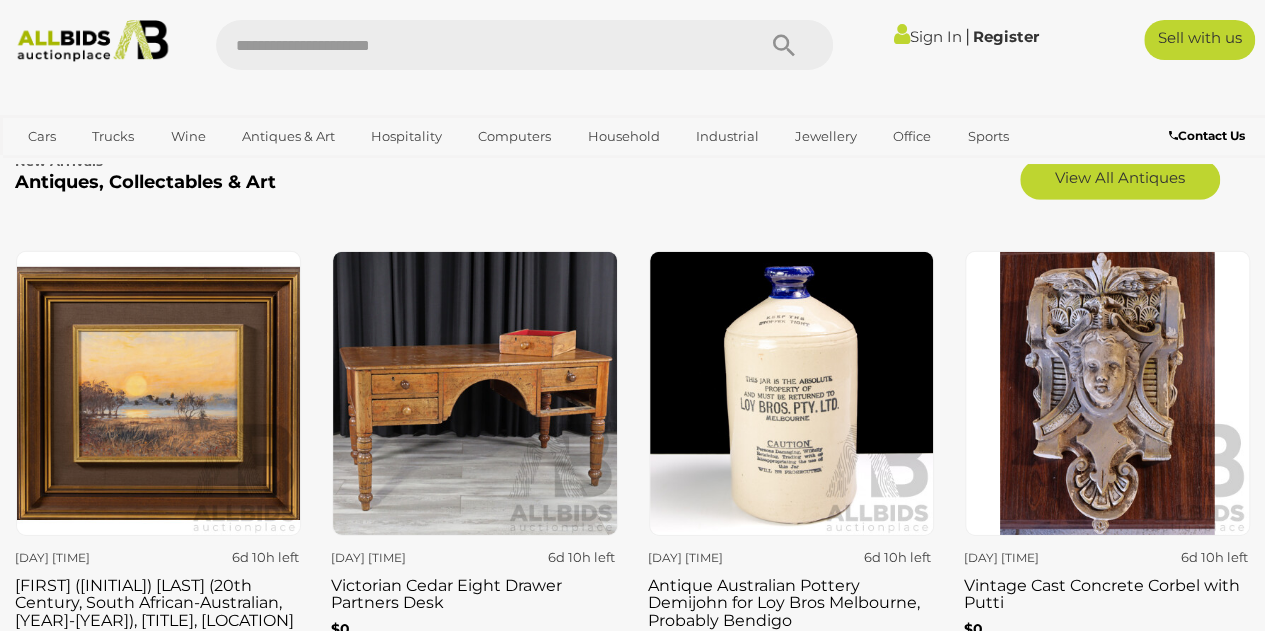scroll, scrollTop: 2971, scrollLeft: 0, axis: vertical 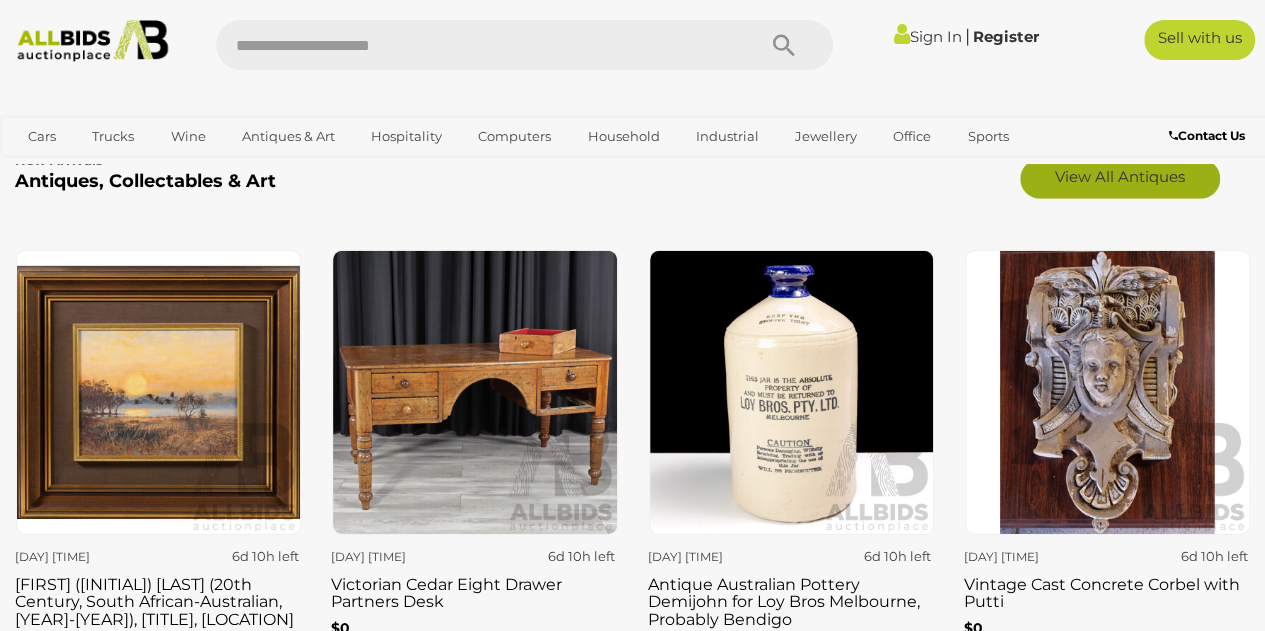 click on "View All Antiques" at bounding box center [1120, 179] 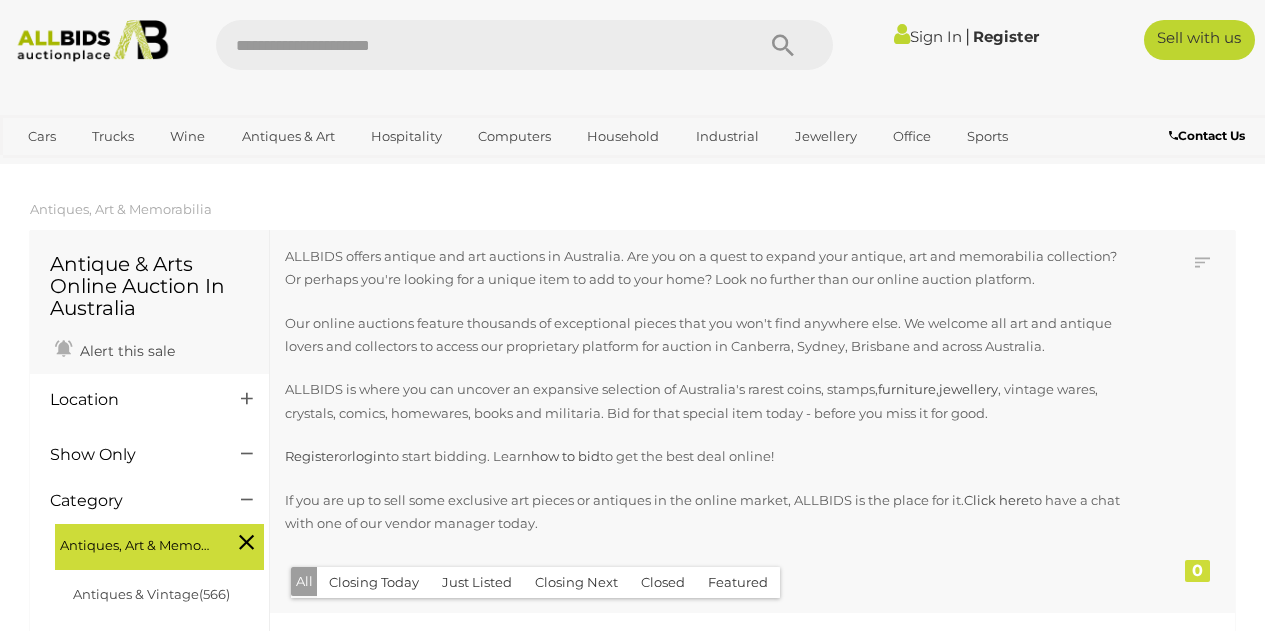 scroll, scrollTop: 0, scrollLeft: 0, axis: both 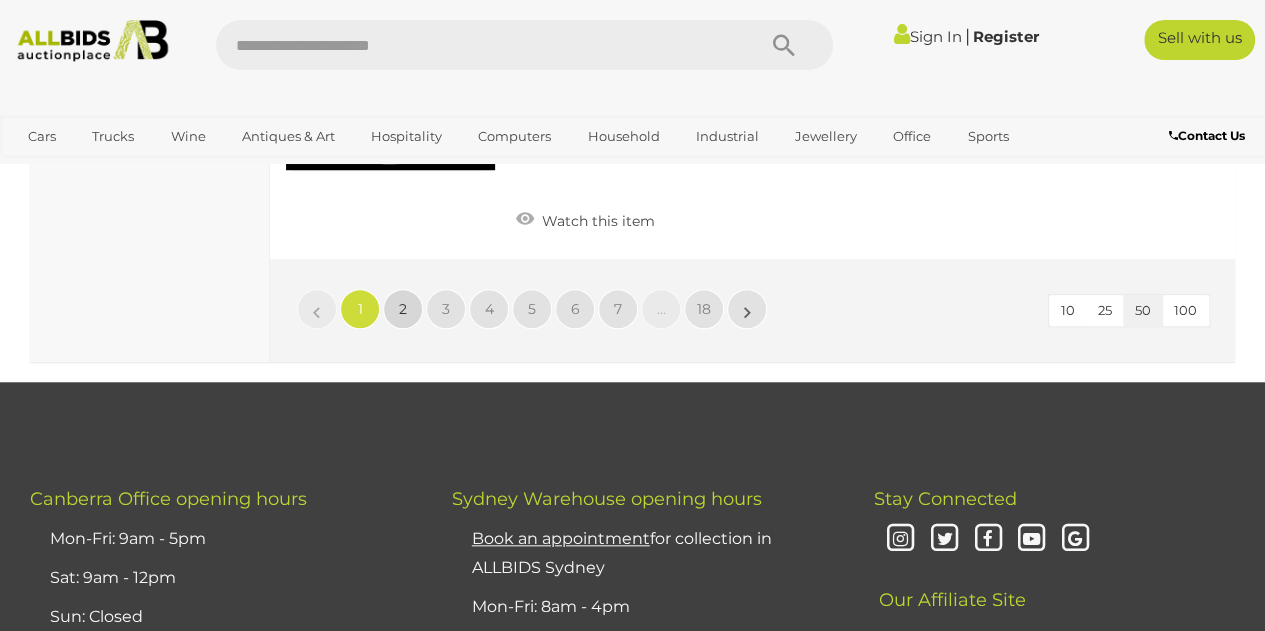 click on "2" at bounding box center [360, 309] 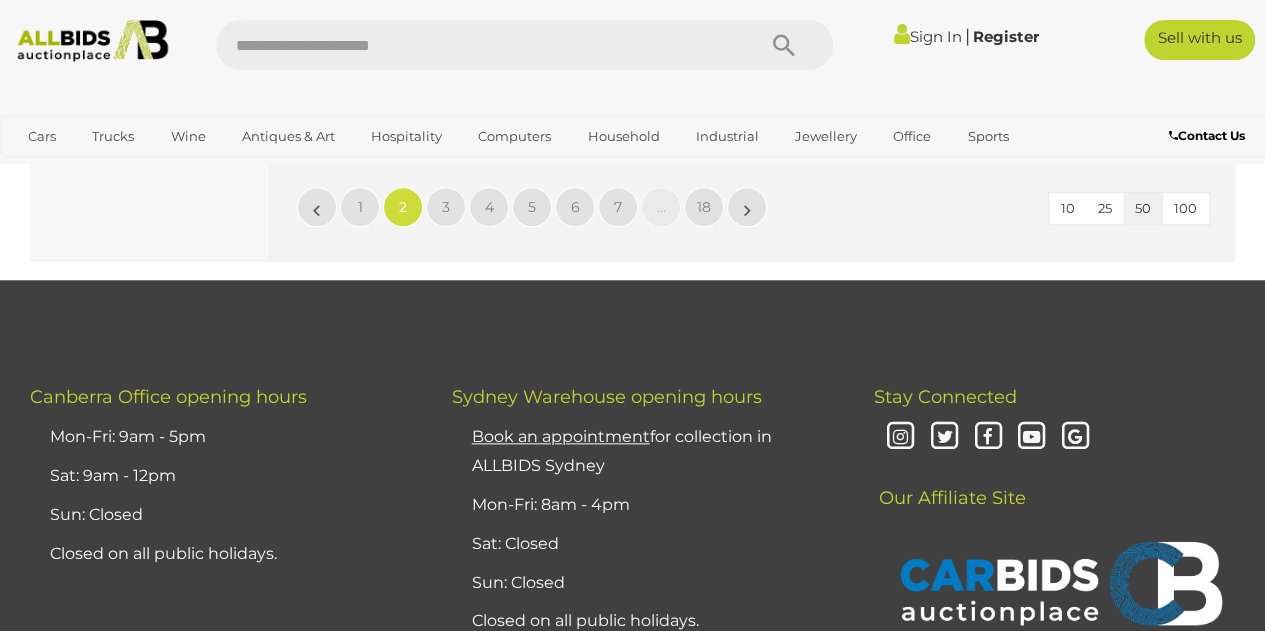 scroll, scrollTop: 16050, scrollLeft: 0, axis: vertical 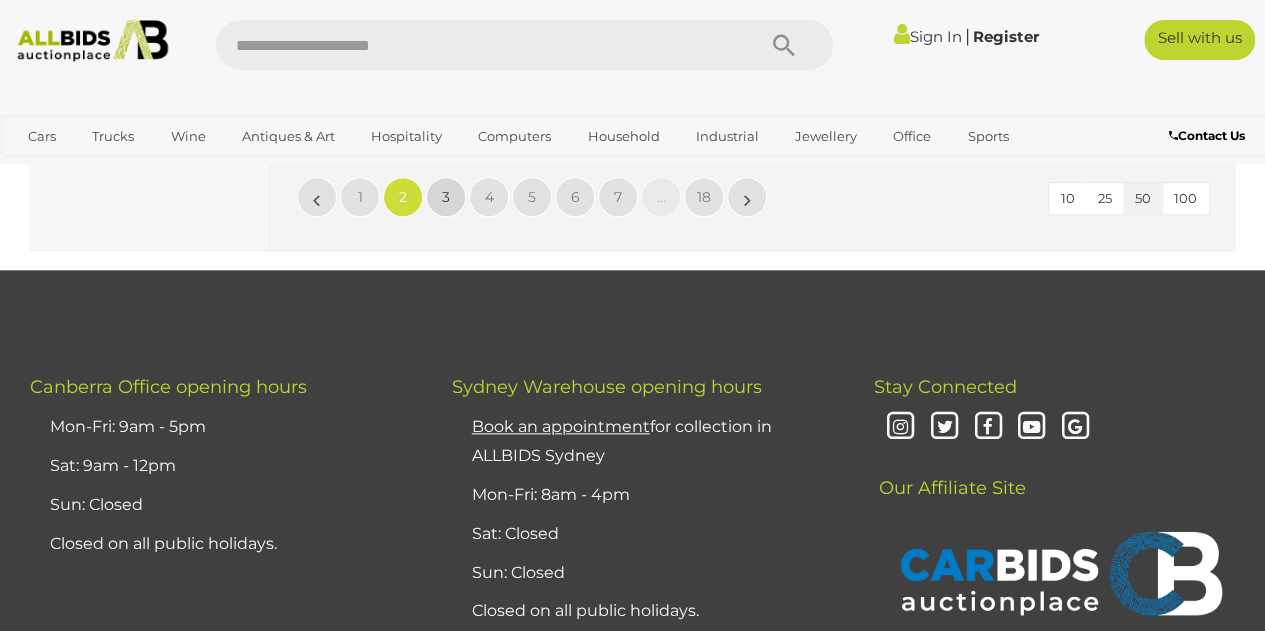 click on "3" at bounding box center [360, 197] 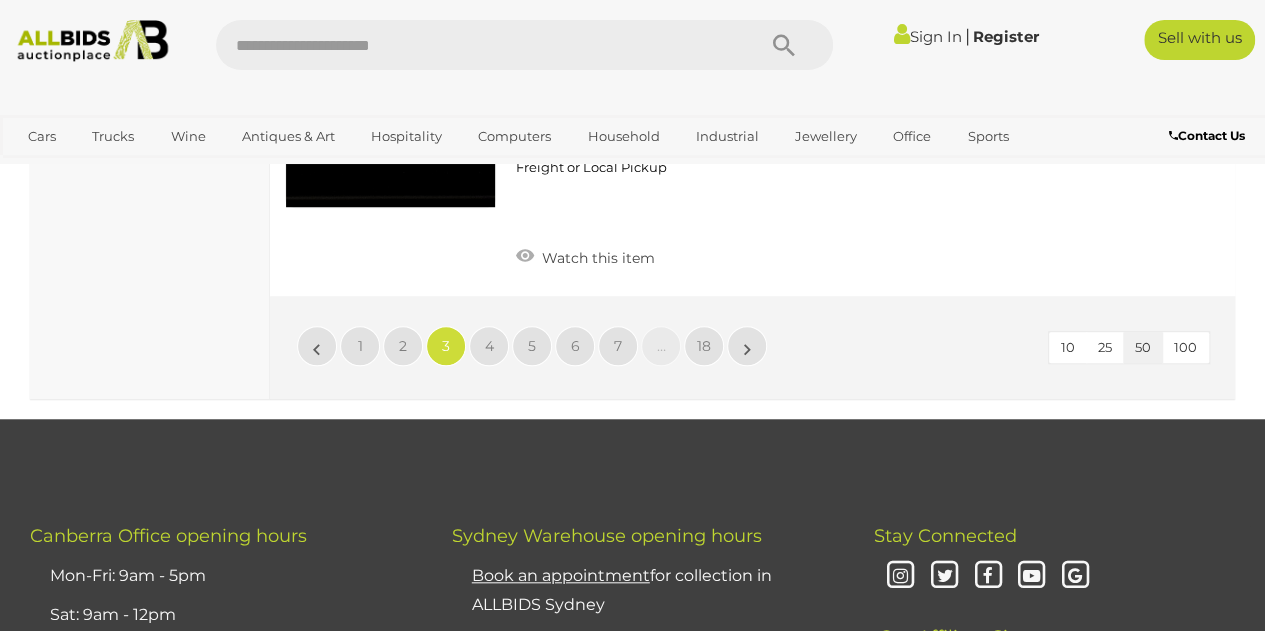 scroll, scrollTop: 15598, scrollLeft: 0, axis: vertical 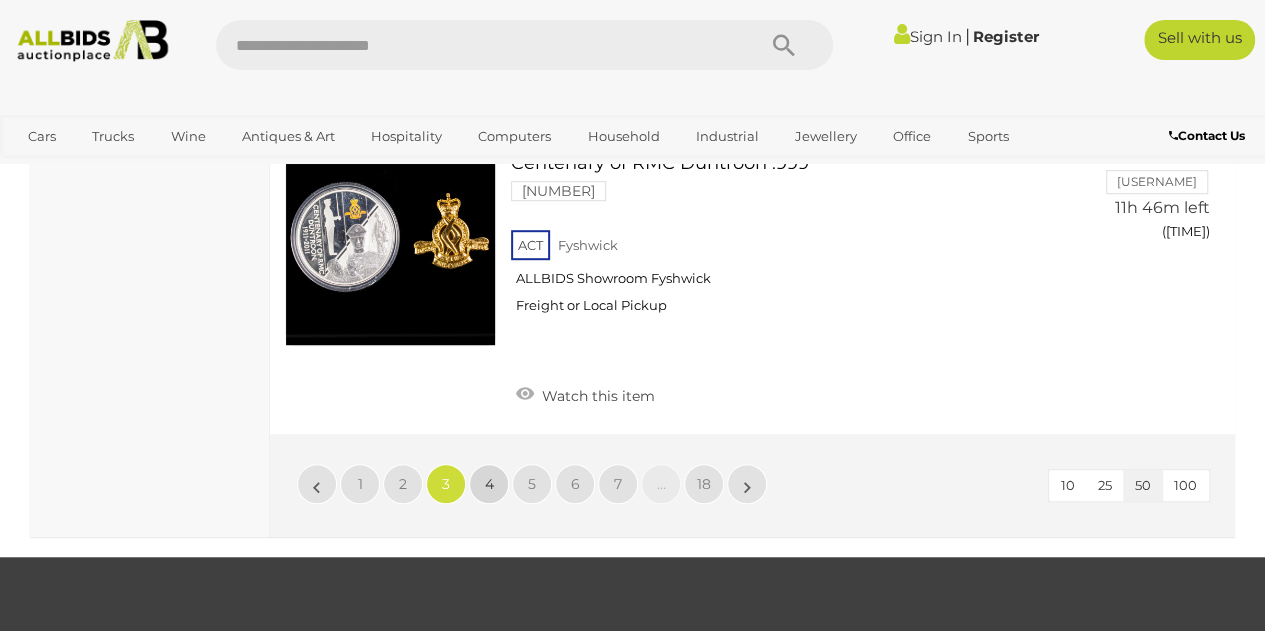 click on "4" at bounding box center (360, 484) 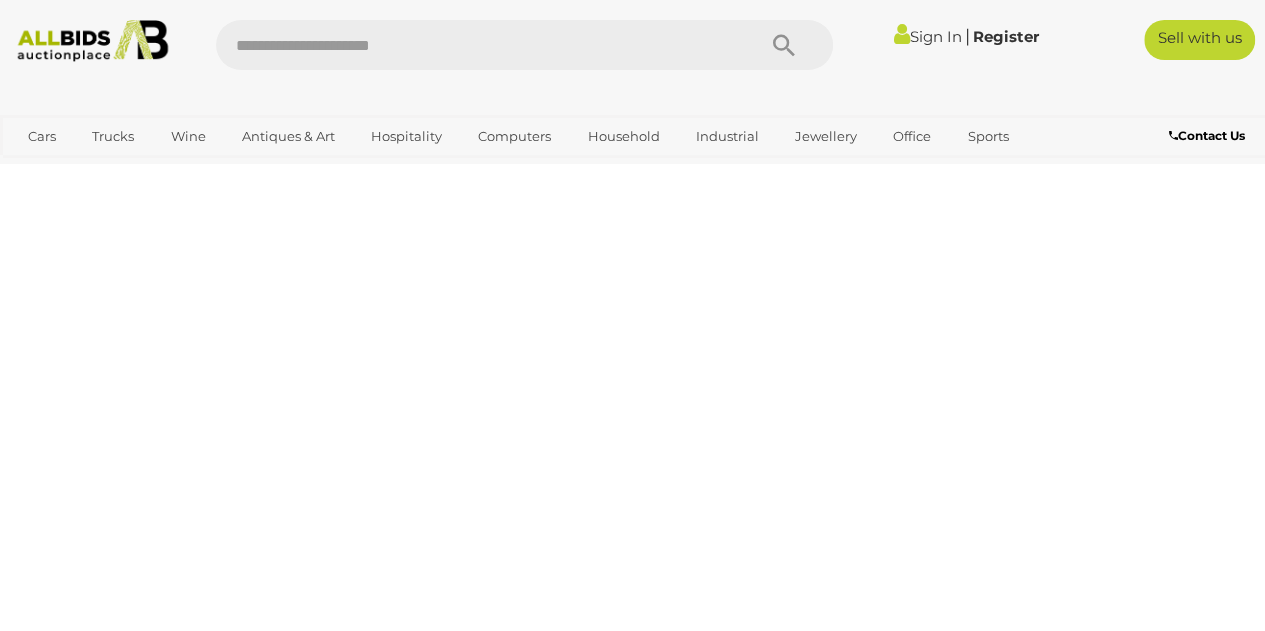 scroll, scrollTop: 446, scrollLeft: 0, axis: vertical 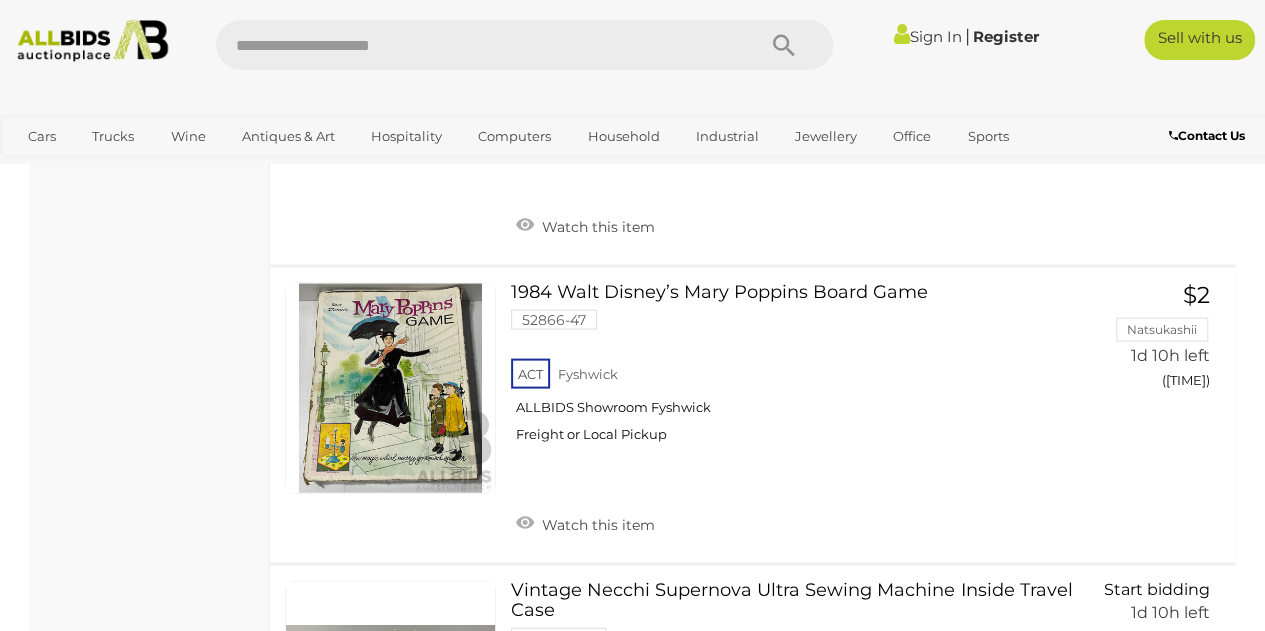 click on "1984 Walt Disney’s Mary Poppins Board Game
52866-47
ACT
Fyshwick ALLBIDS Showroom Fyshwick" at bounding box center [792, 370] 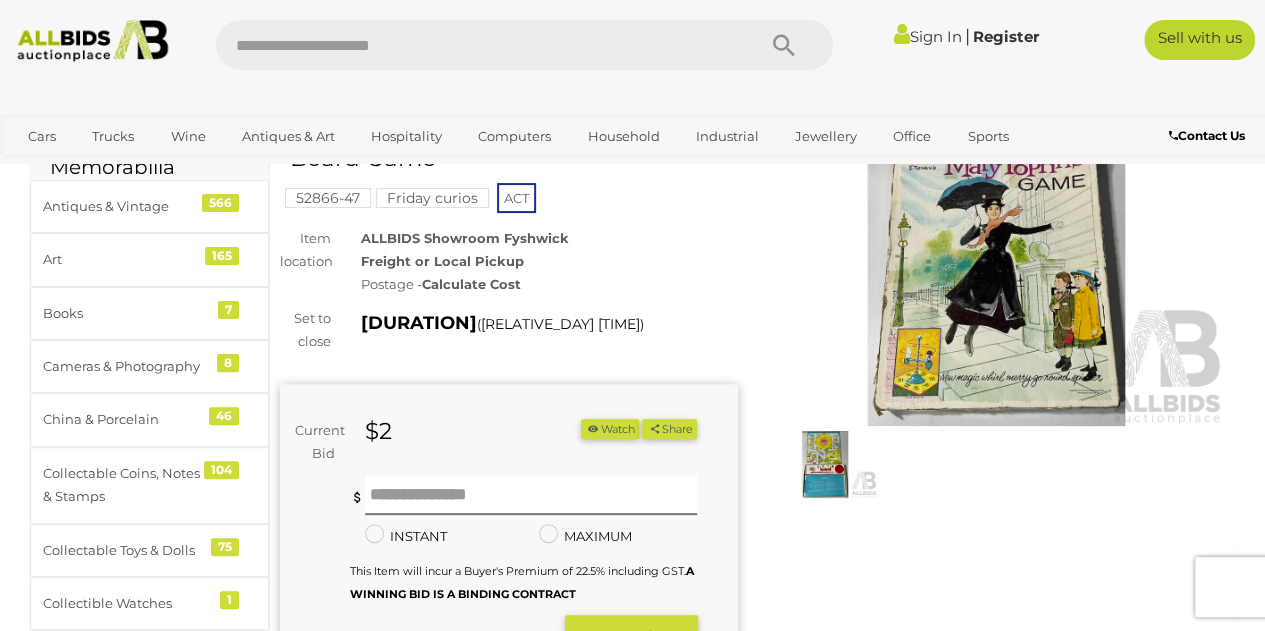 scroll, scrollTop: 121, scrollLeft: 0, axis: vertical 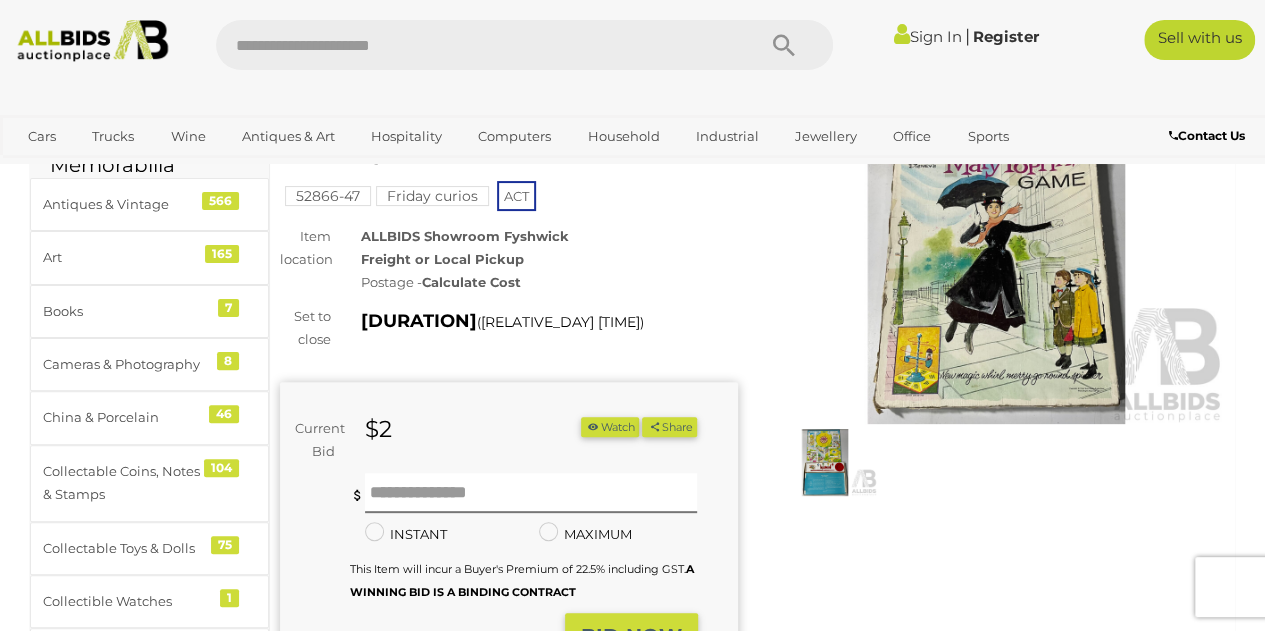 click at bounding box center [825, 462] 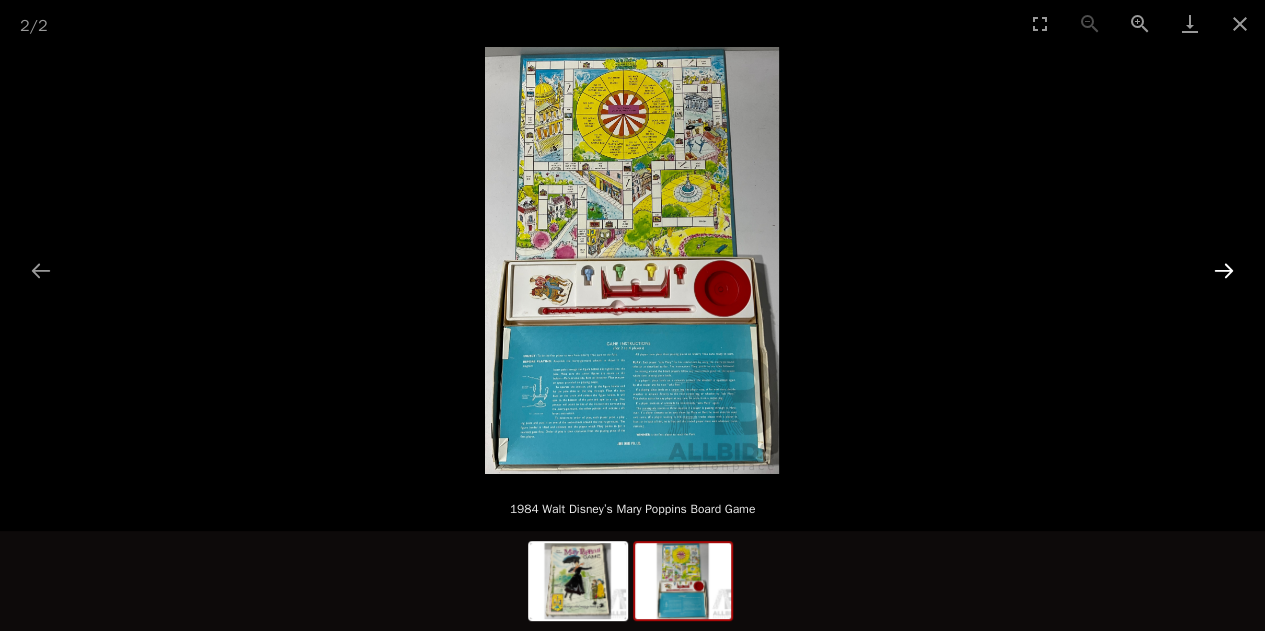click at bounding box center [1224, 270] 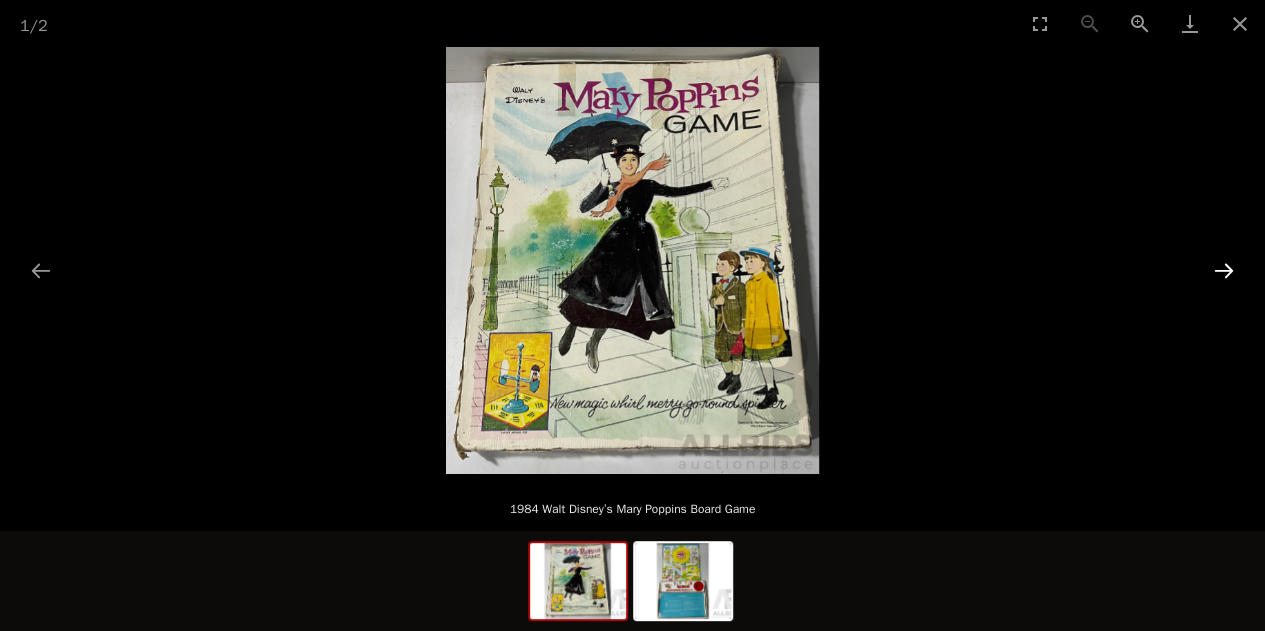 scroll, scrollTop: 197, scrollLeft: 0, axis: vertical 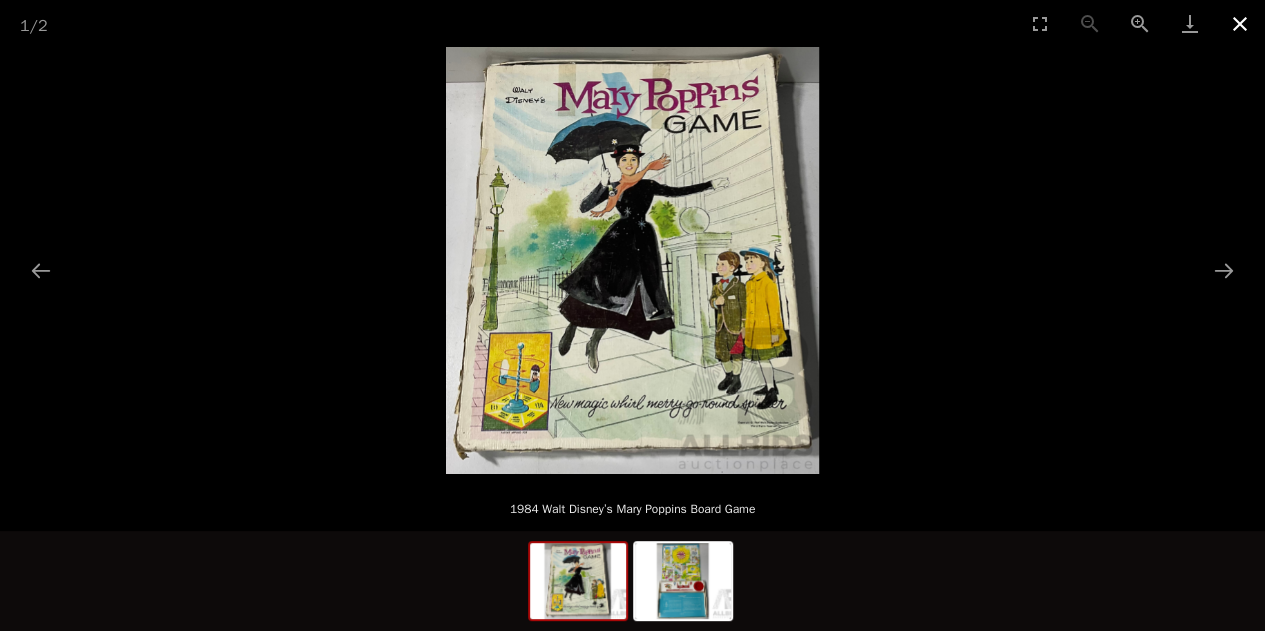 click at bounding box center [1240, 23] 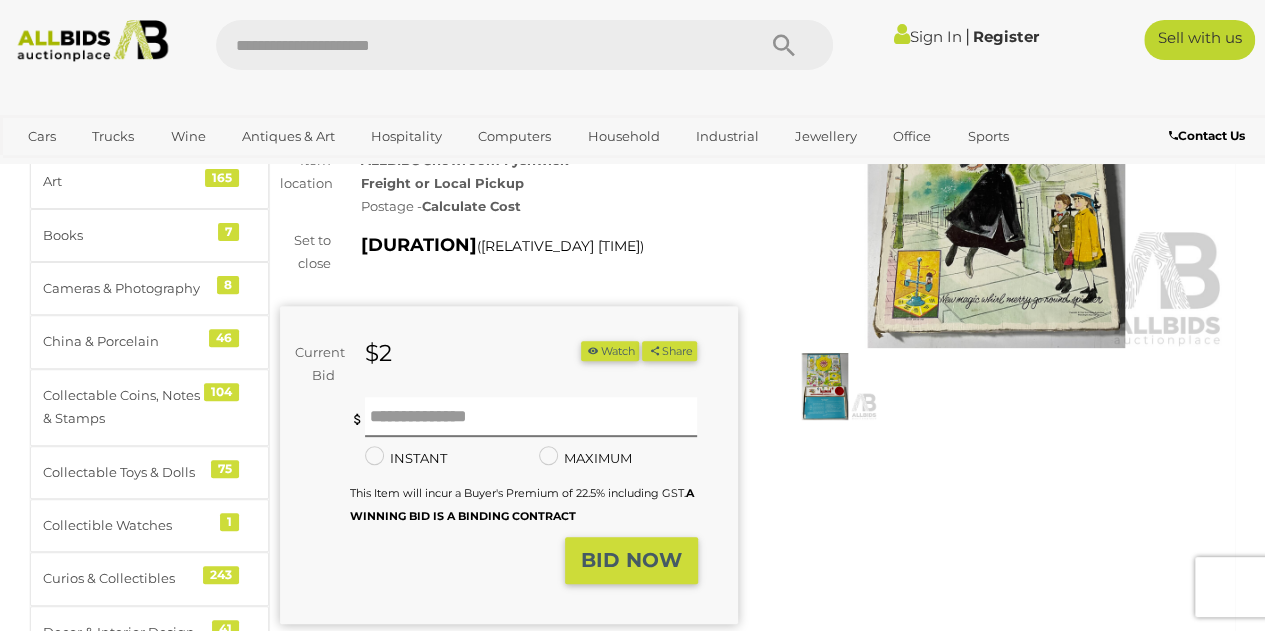 scroll, scrollTop: 121, scrollLeft: 0, axis: vertical 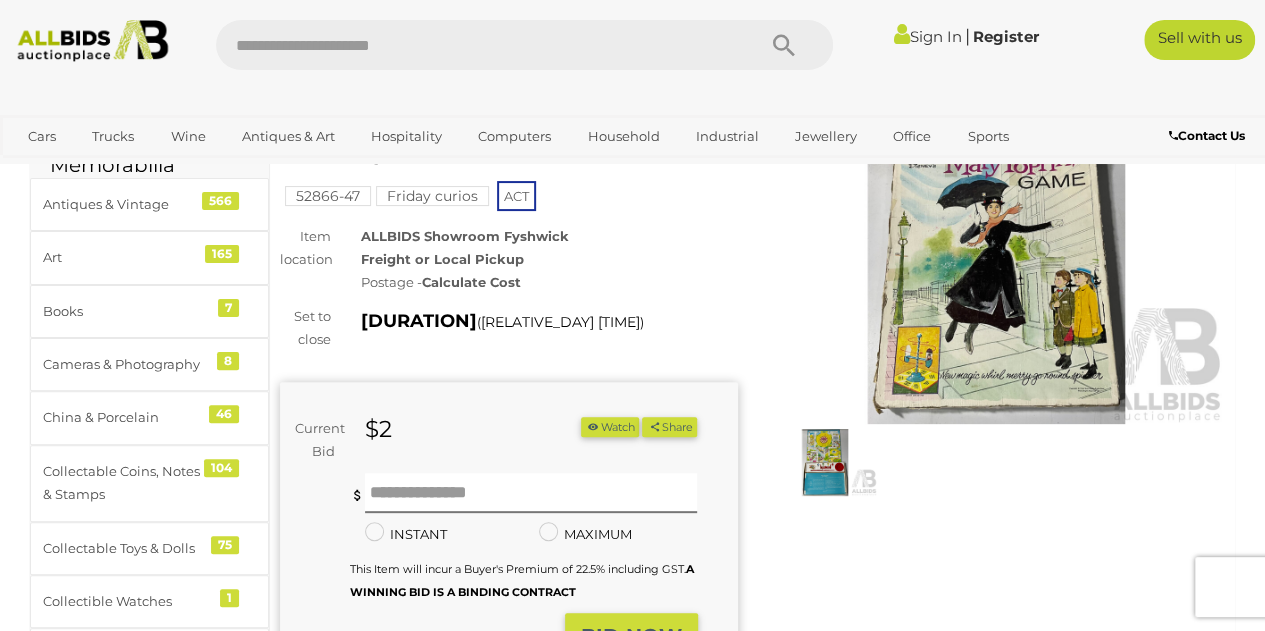click at bounding box center (357, 495) 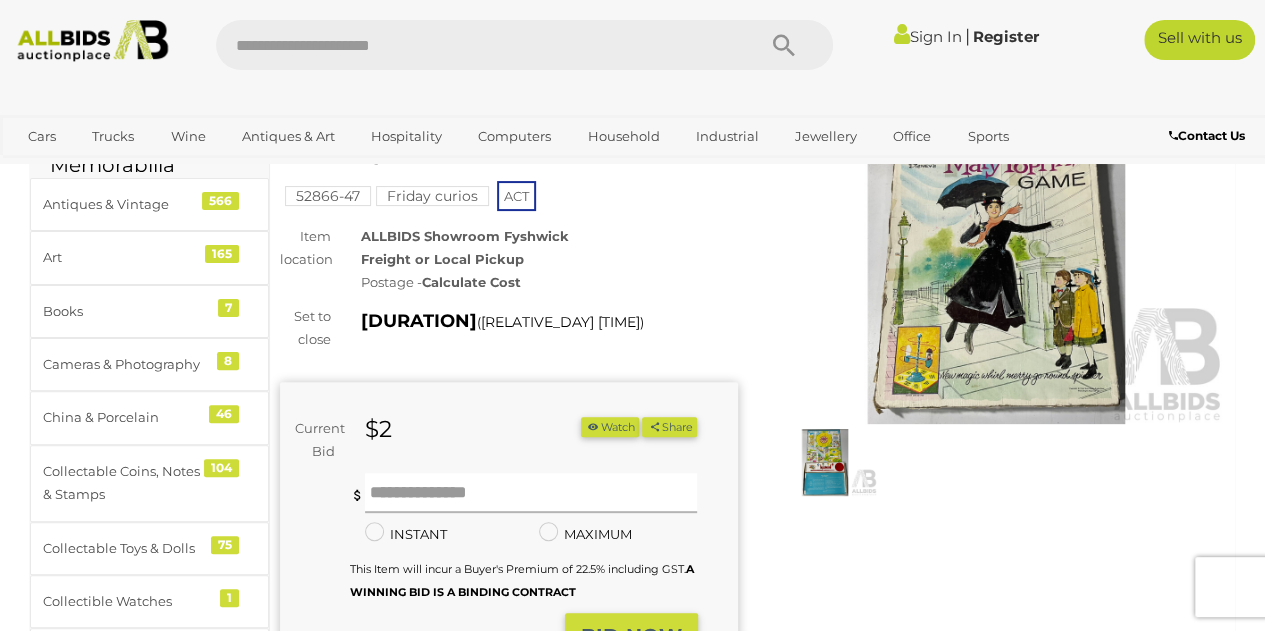 click at bounding box center (531, 493) 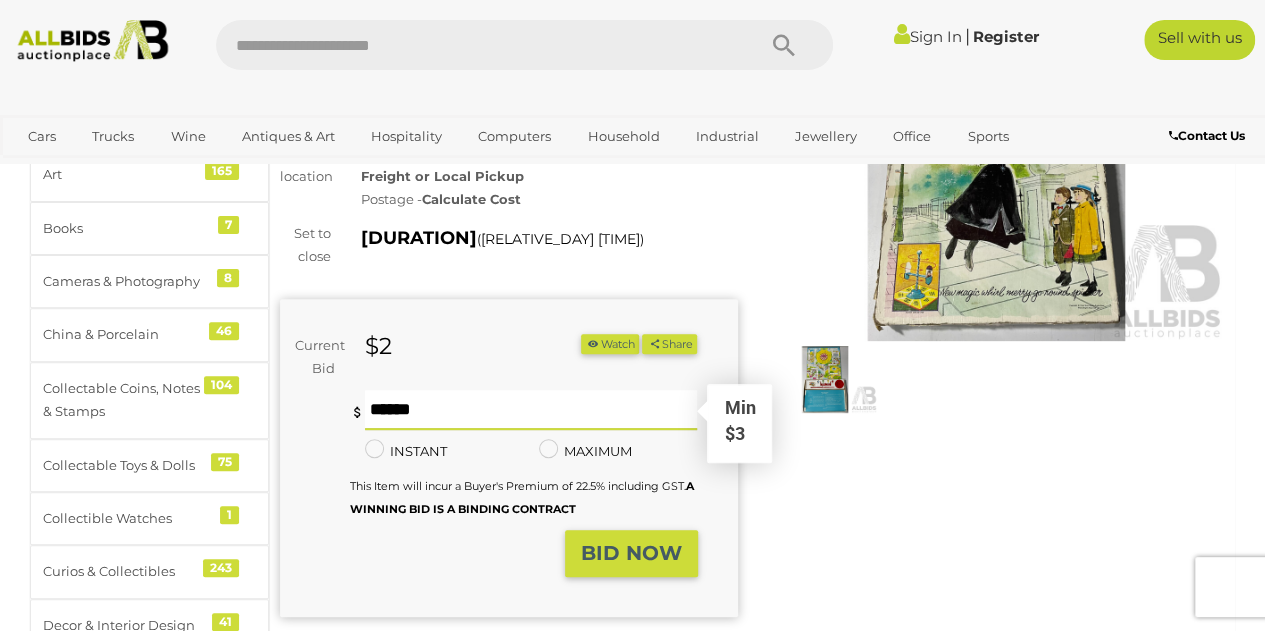 scroll, scrollTop: 242, scrollLeft: 0, axis: vertical 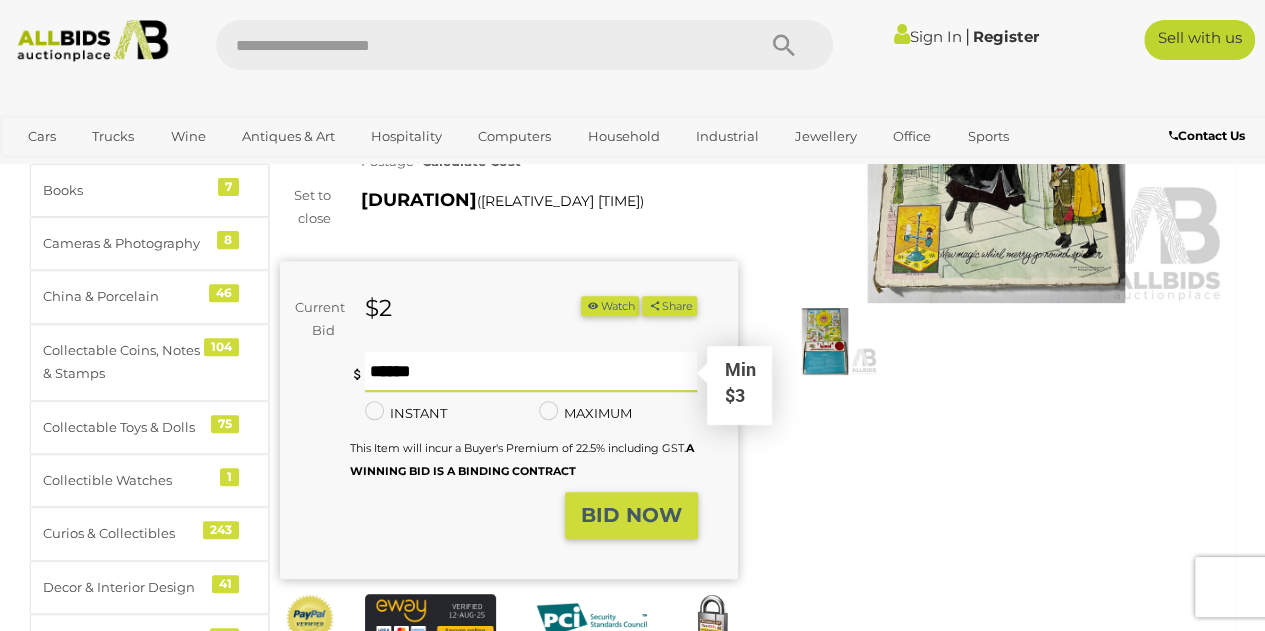 type on "**" 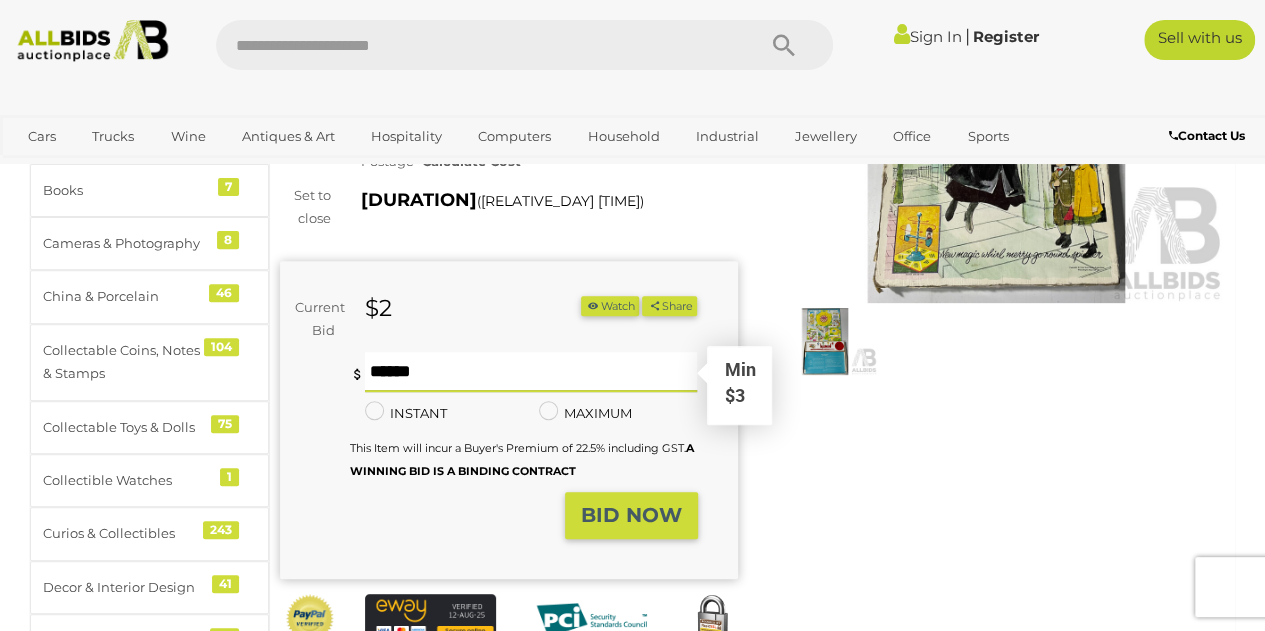 click on "BID NOW" at bounding box center [631, 515] 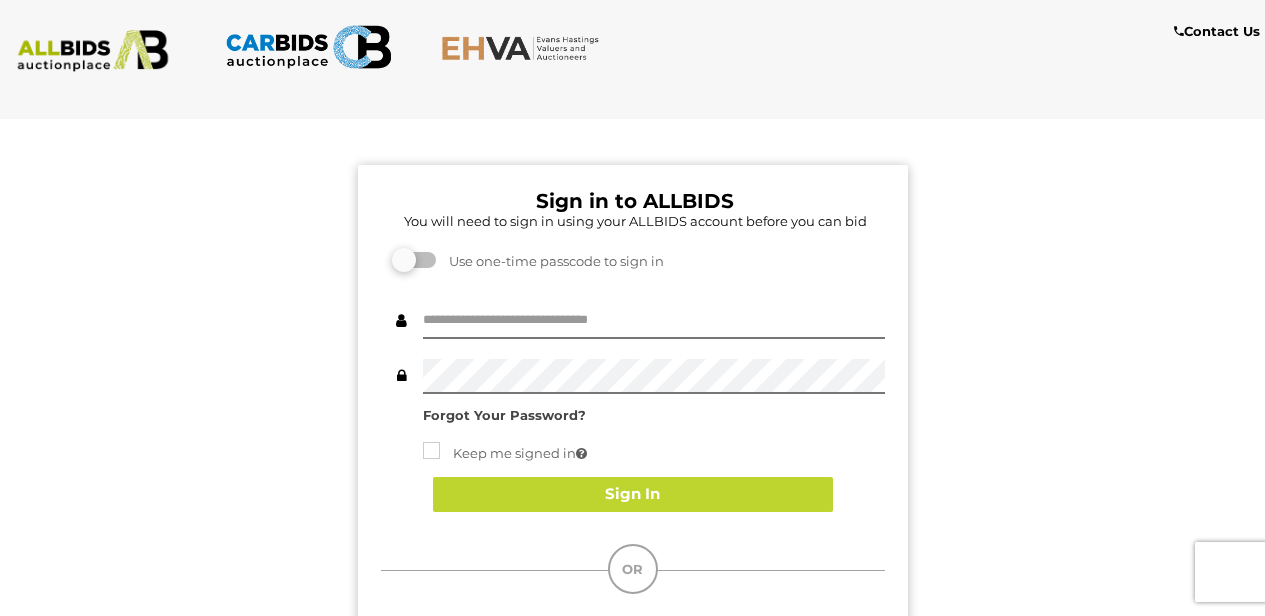 scroll, scrollTop: 0, scrollLeft: 0, axis: both 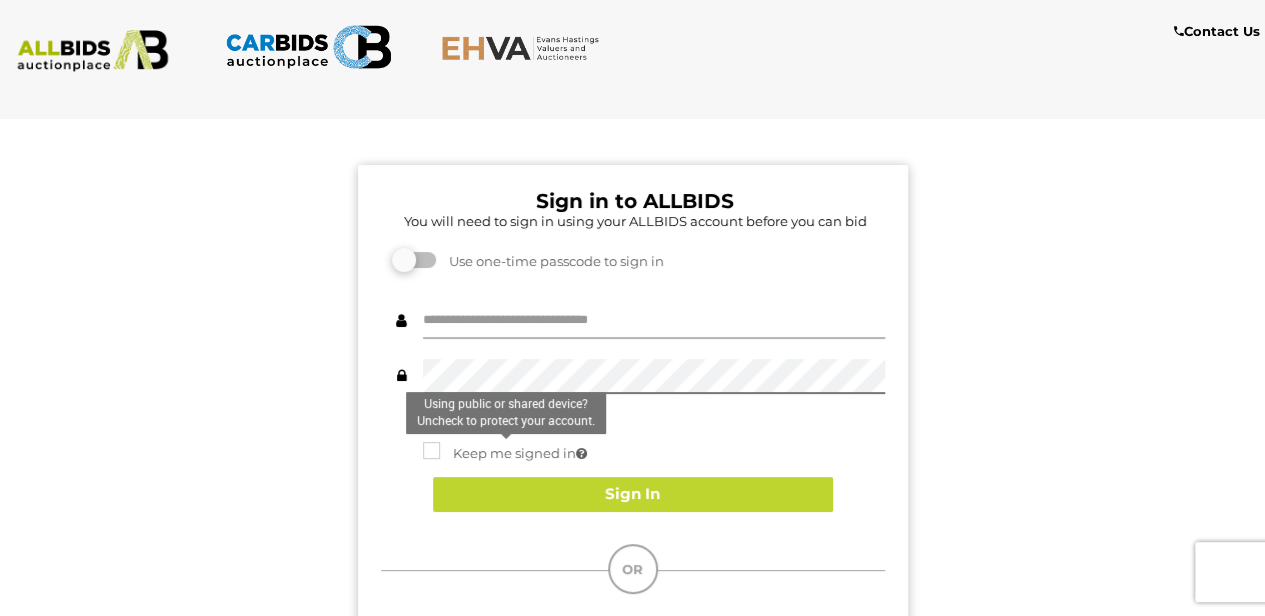 click at bounding box center (654, 321) 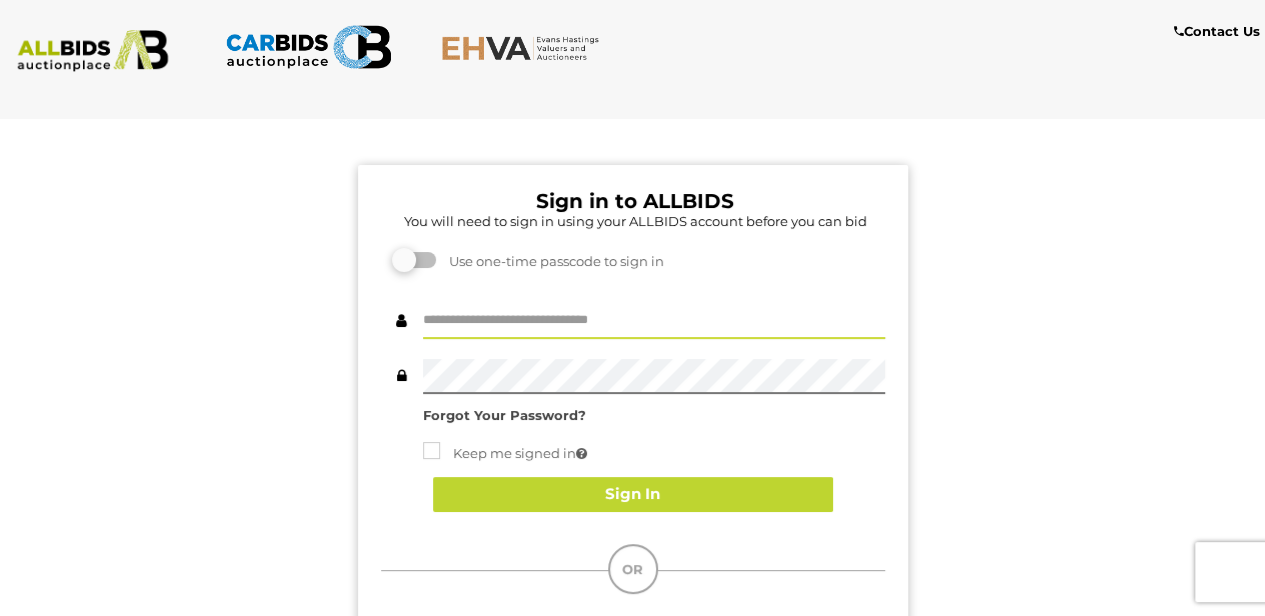 type on "****" 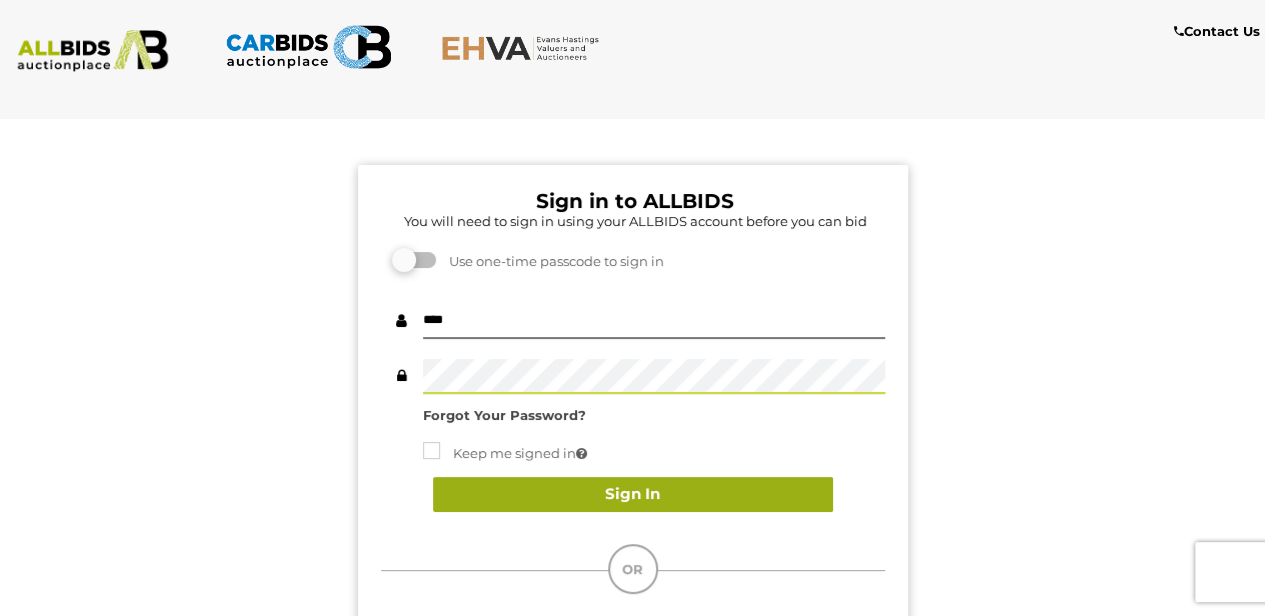 click on "Sign In" at bounding box center [633, 494] 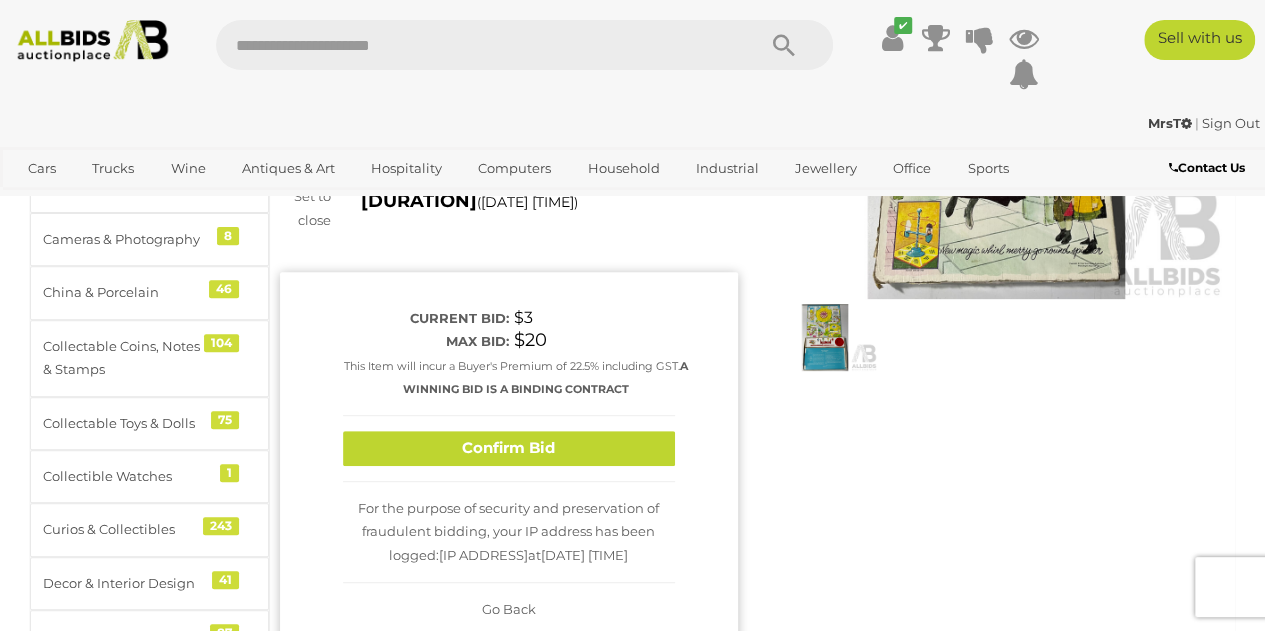 scroll, scrollTop: 249, scrollLeft: 0, axis: vertical 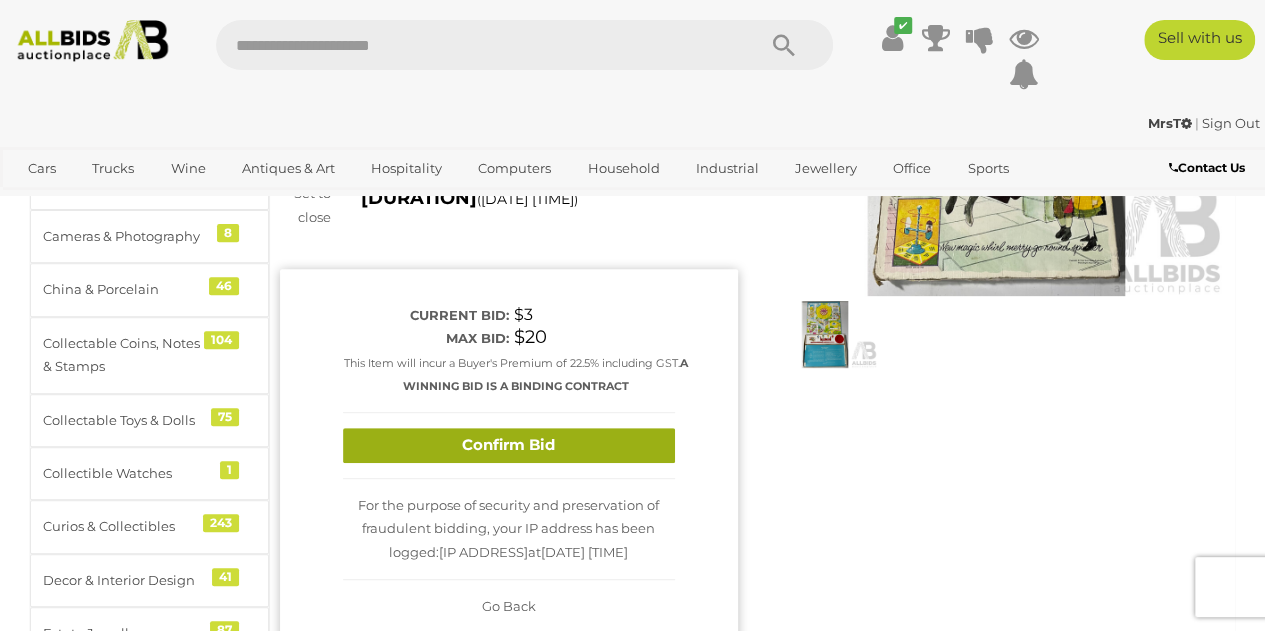 click on "Confirm Bid" at bounding box center (509, 445) 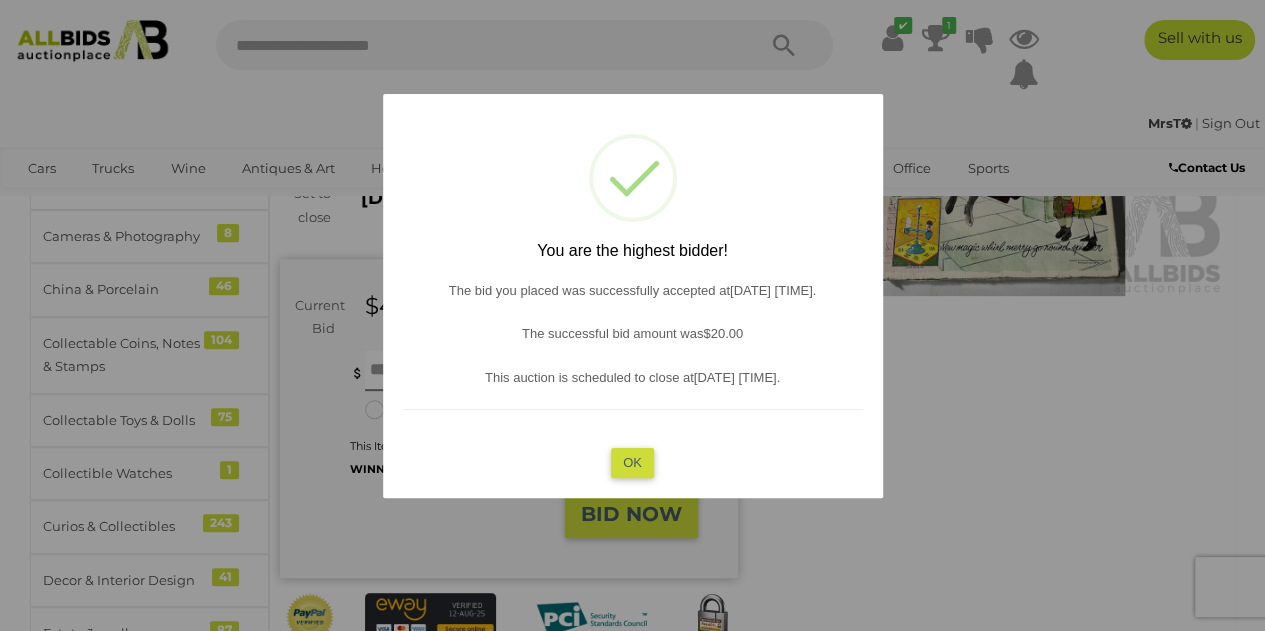 click on "OK" at bounding box center (632, 462) 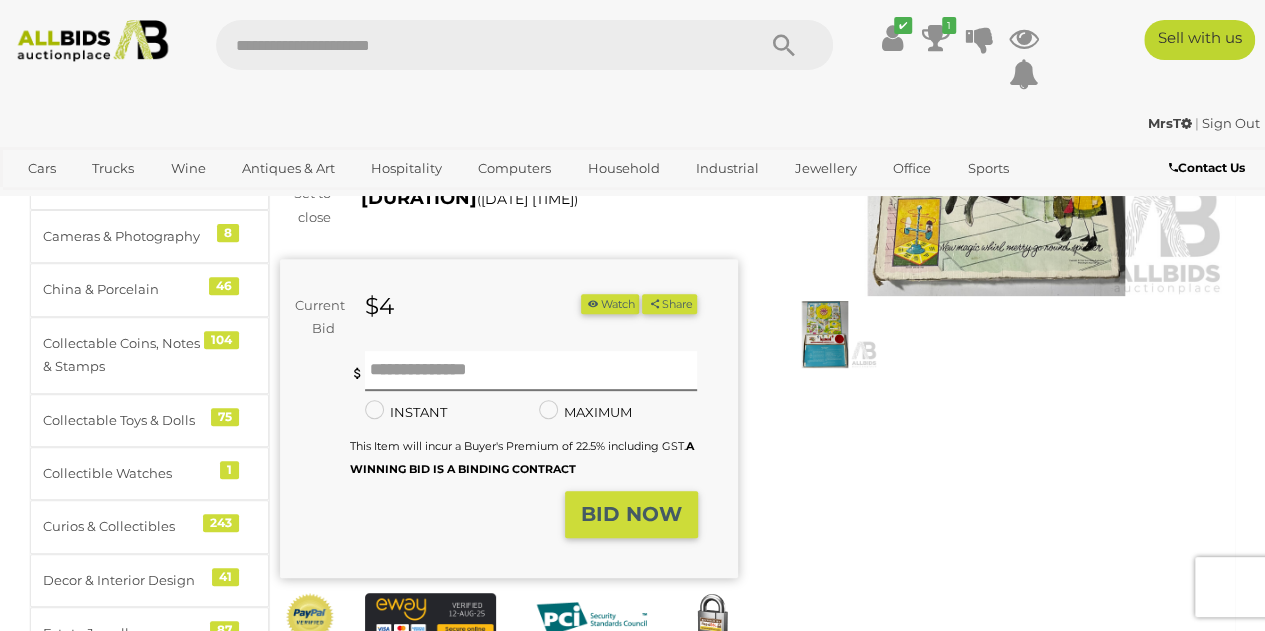 click on "Sign Out" at bounding box center (1231, 123) 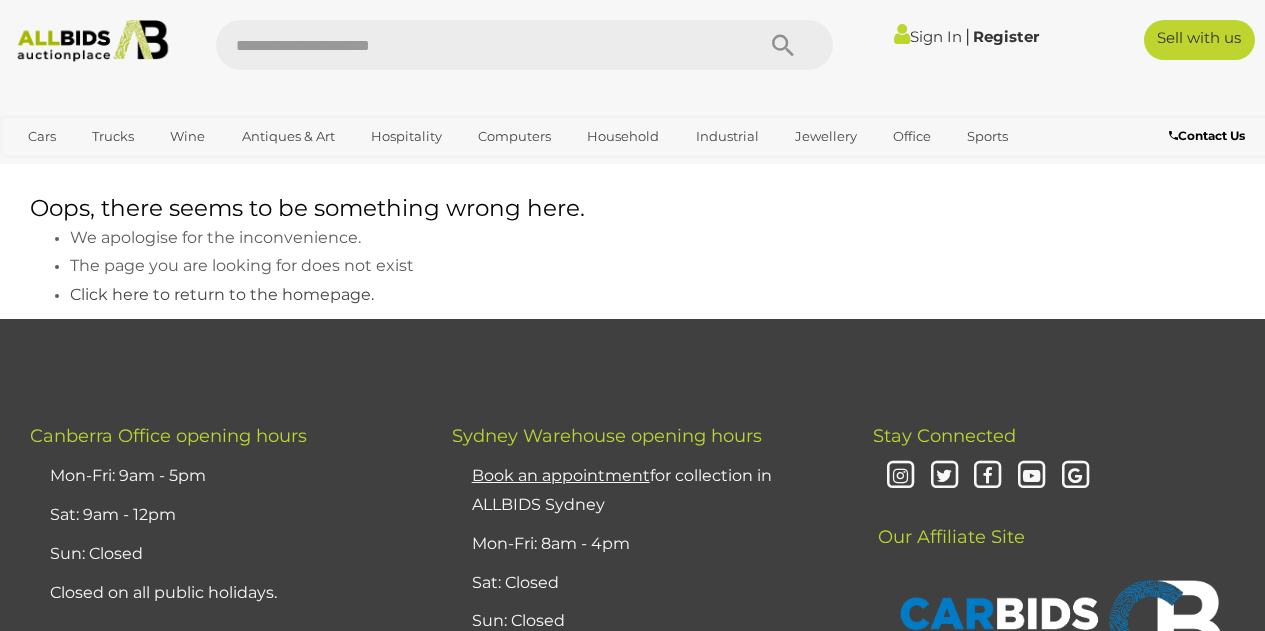 scroll, scrollTop: 0, scrollLeft: 0, axis: both 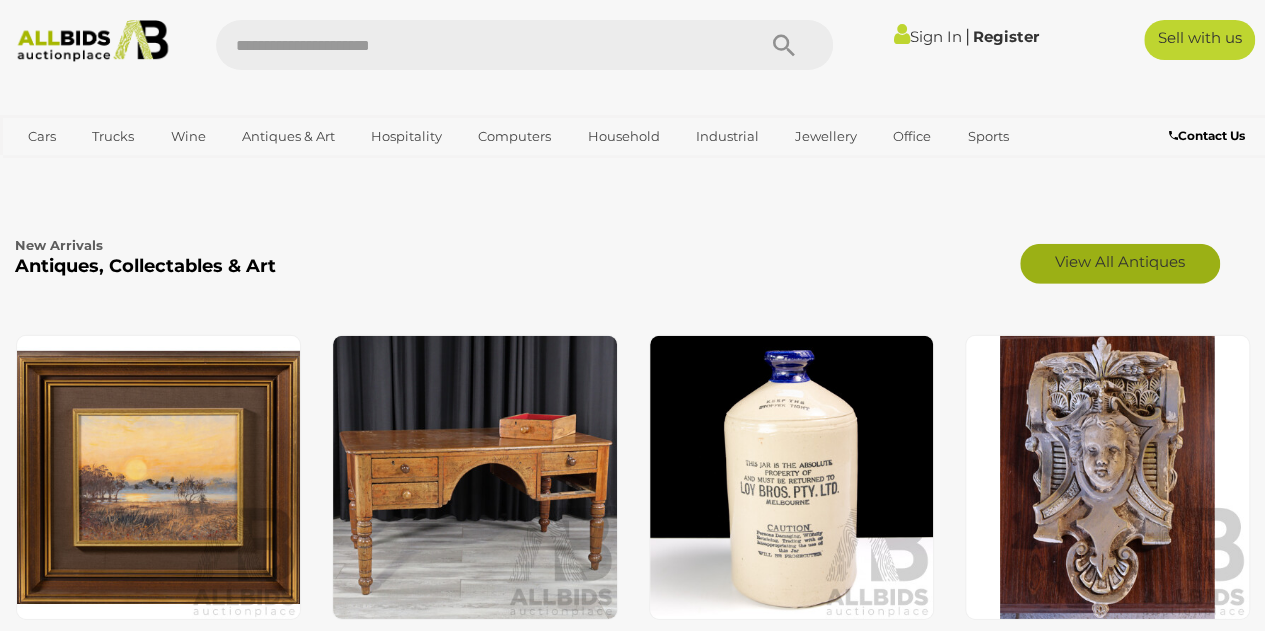 click on "View All Antiques" at bounding box center (1120, 264) 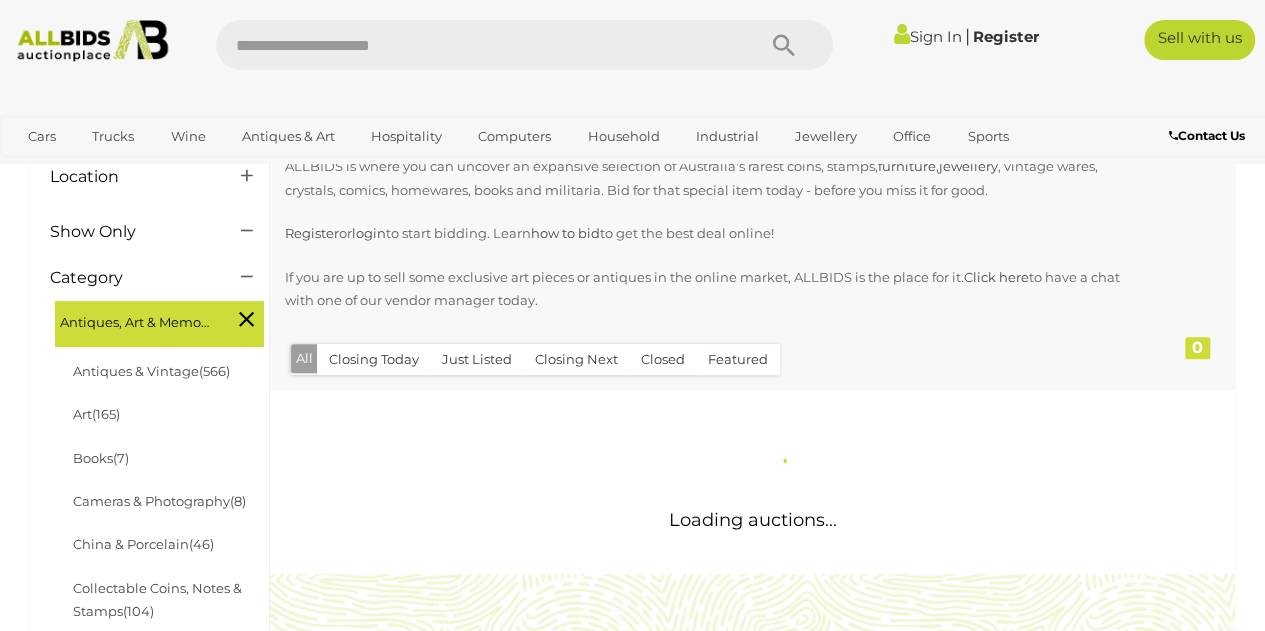 scroll, scrollTop: 395, scrollLeft: 0, axis: vertical 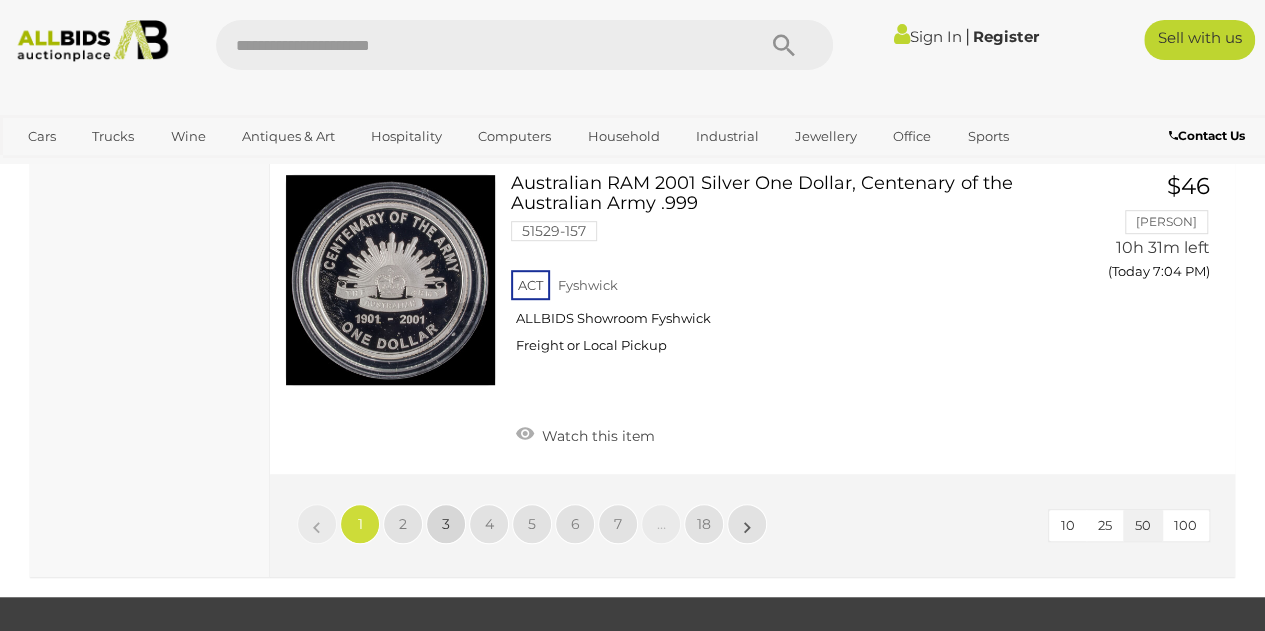 click on "3" at bounding box center [360, 524] 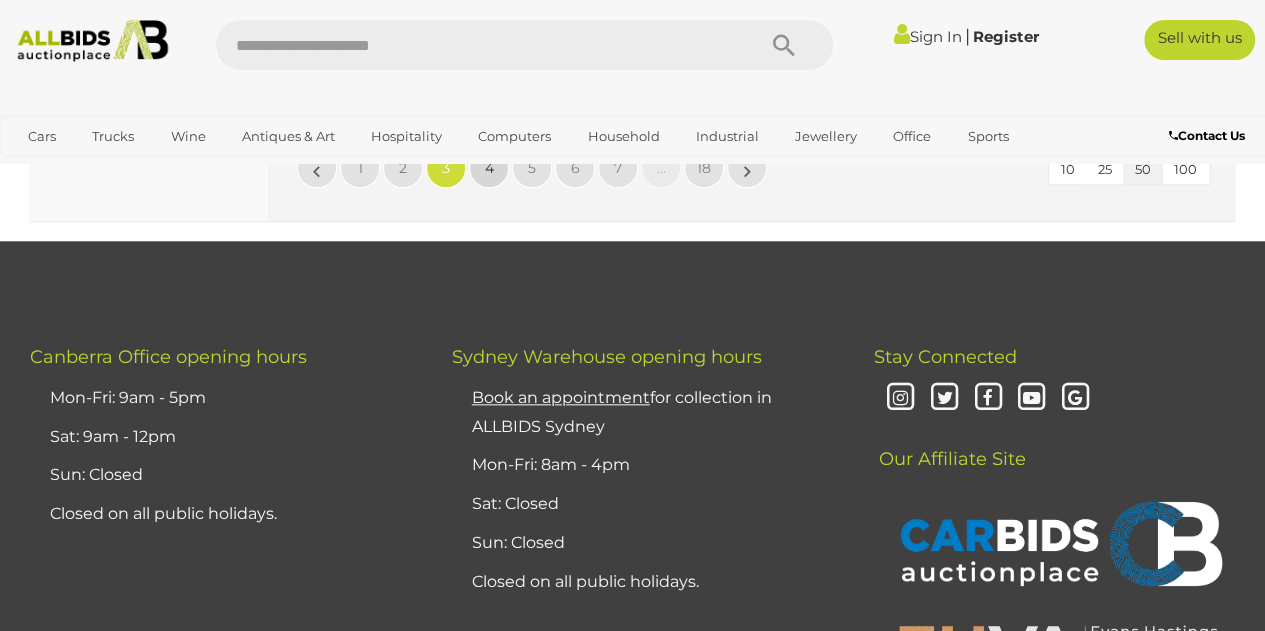 click on "4" at bounding box center [360, 168] 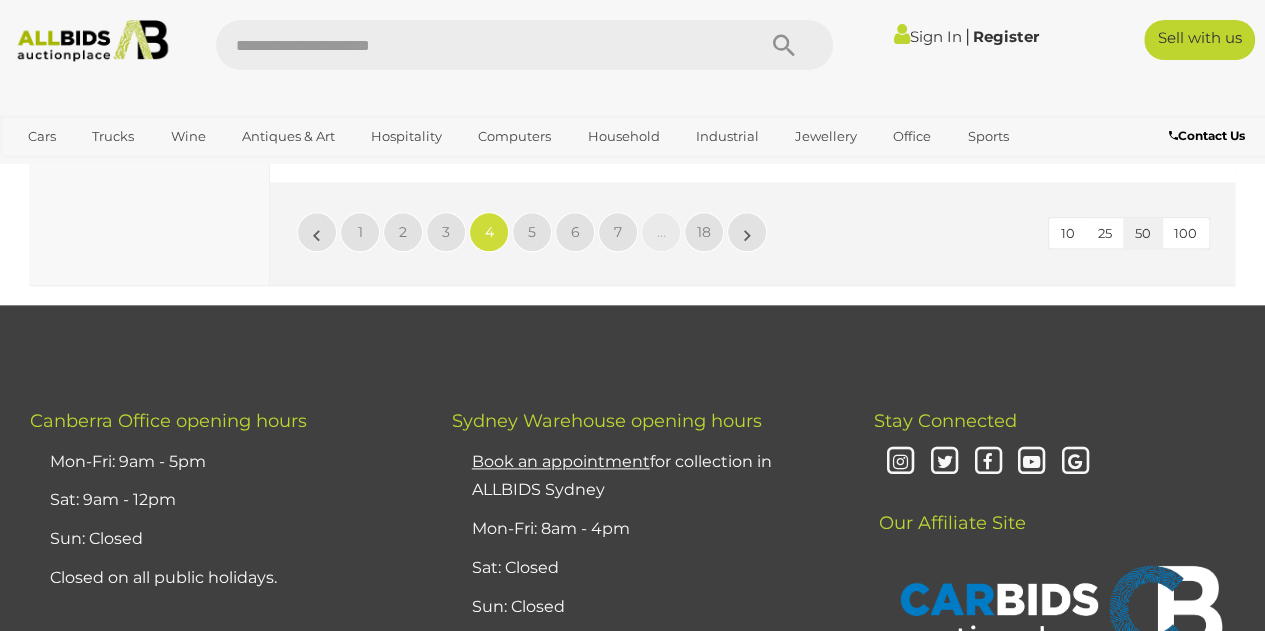 scroll, scrollTop: 16230, scrollLeft: 0, axis: vertical 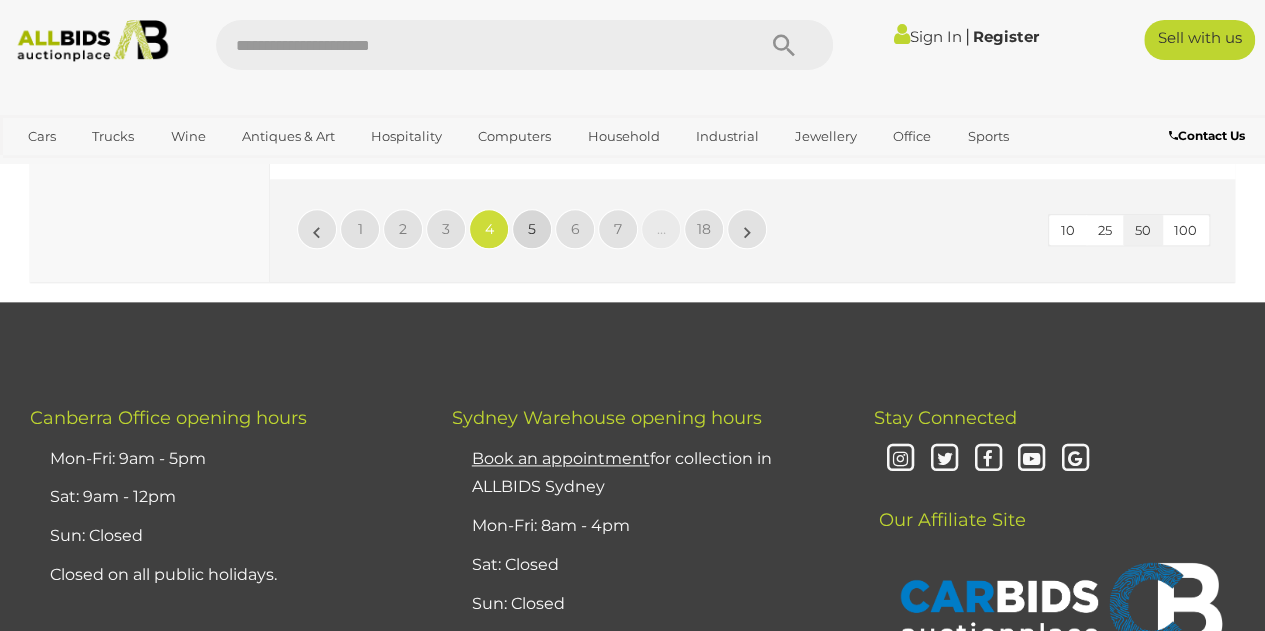click on "5" at bounding box center [360, 229] 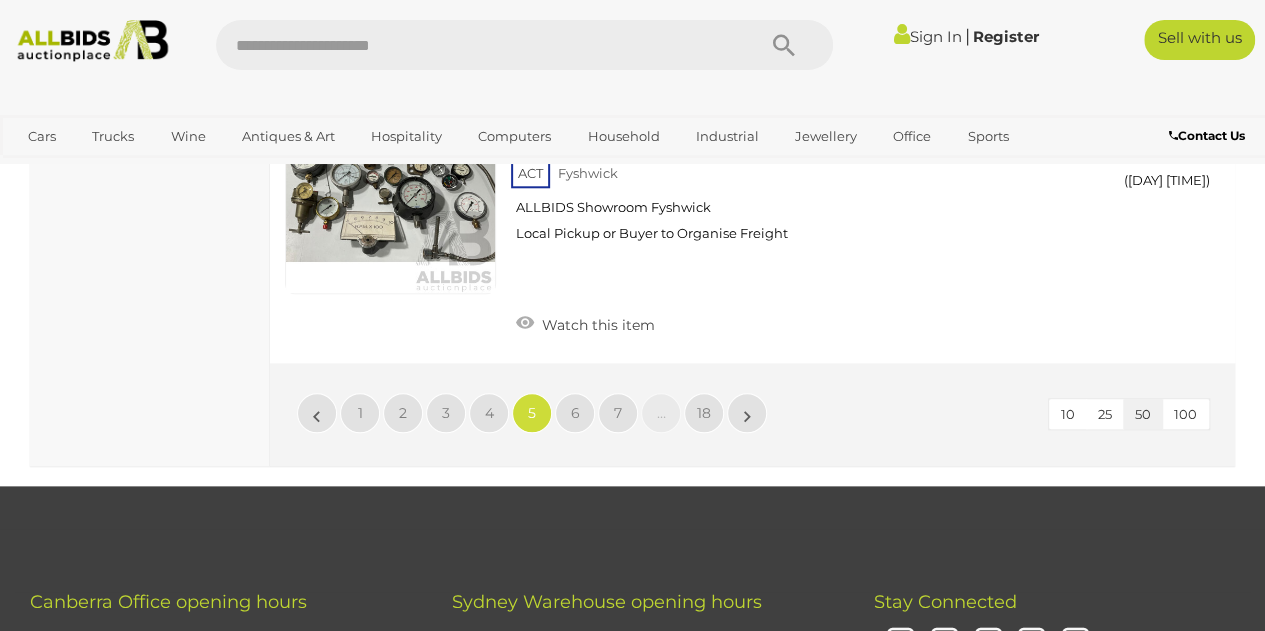 scroll, scrollTop: 16146, scrollLeft: 0, axis: vertical 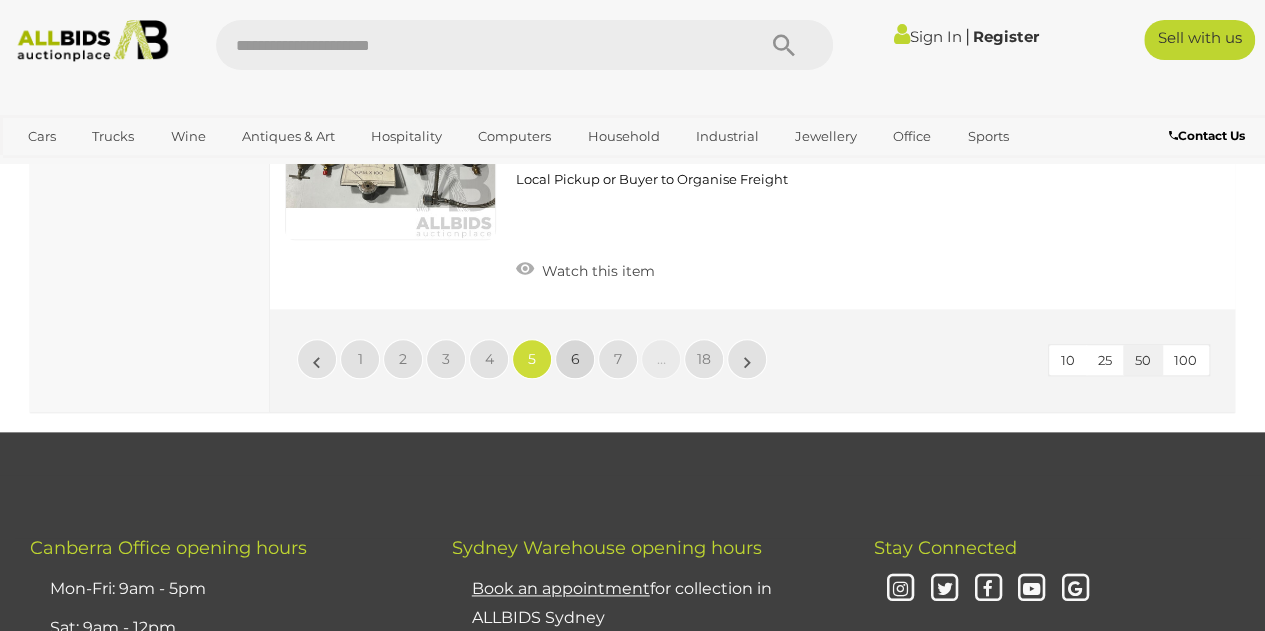 click on "6" at bounding box center (360, 359) 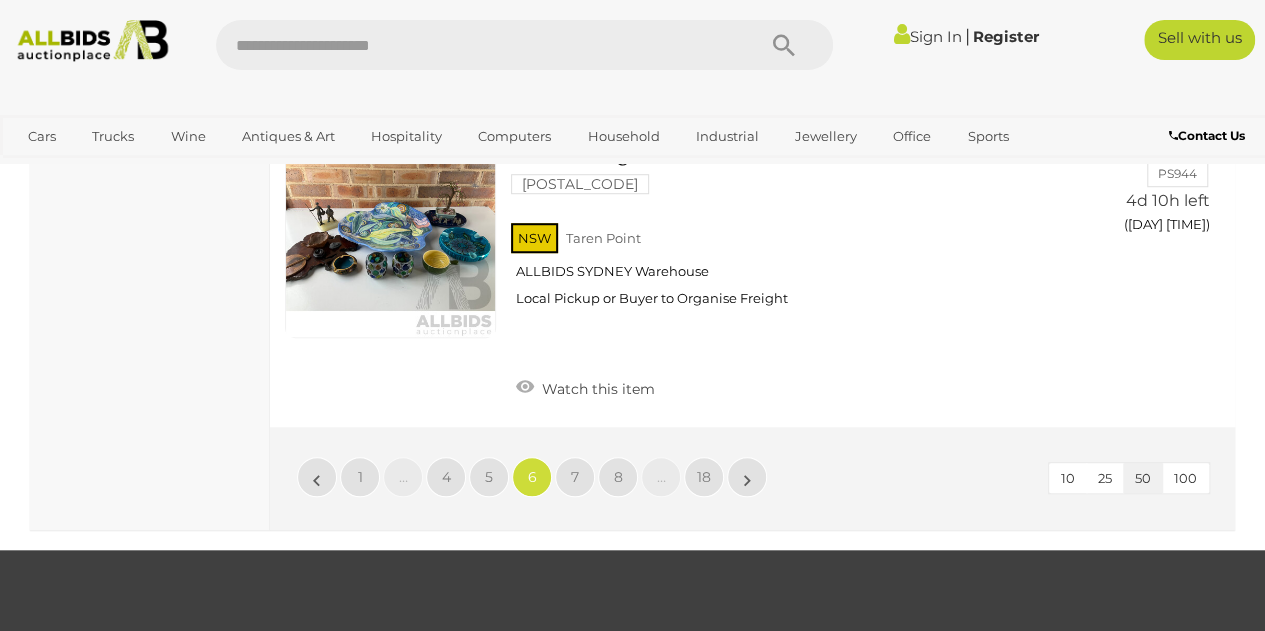 scroll, scrollTop: 15846, scrollLeft: 0, axis: vertical 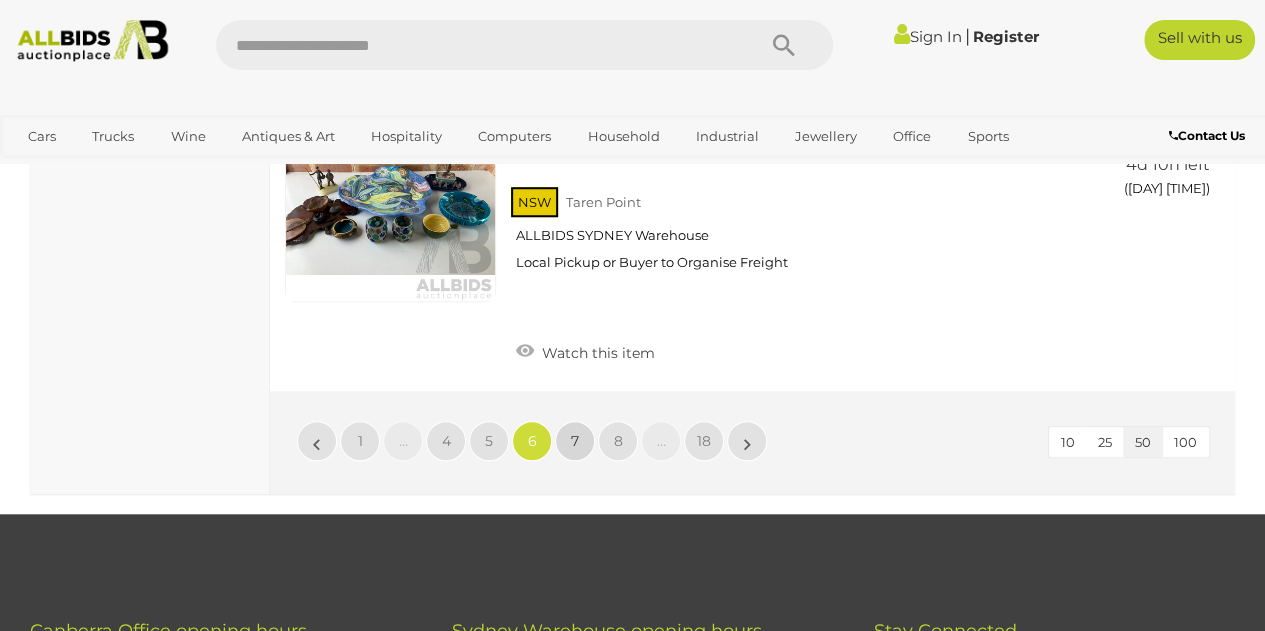 click on "7" at bounding box center [360, 441] 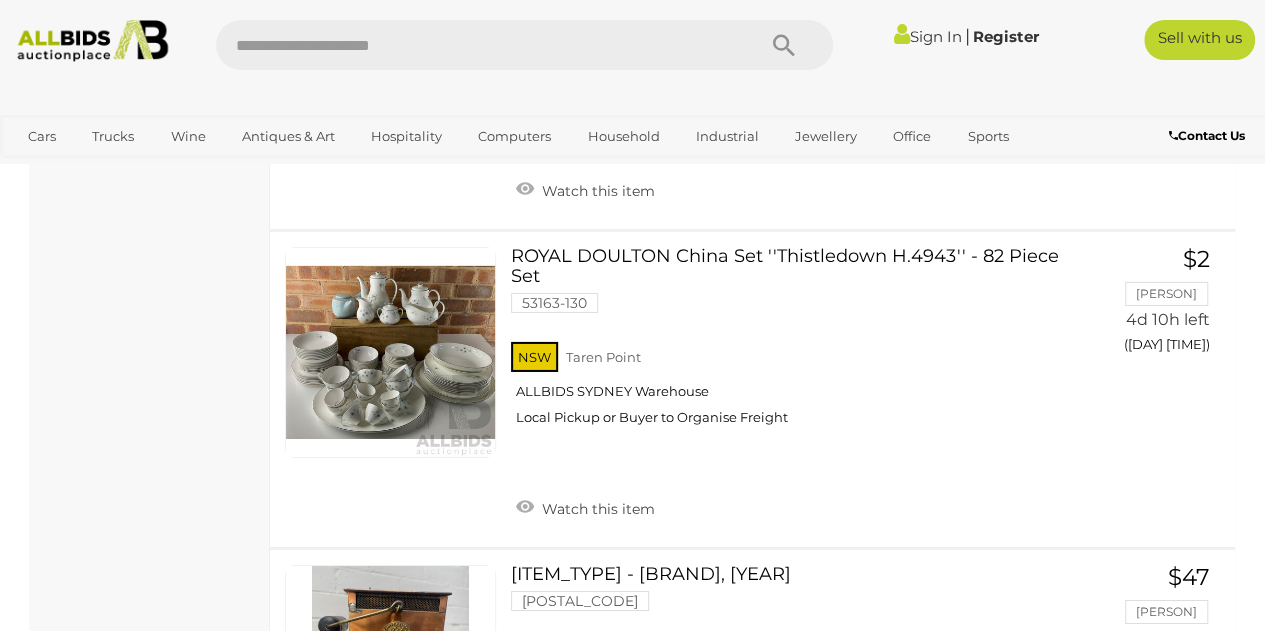 scroll, scrollTop: 3206, scrollLeft: 0, axis: vertical 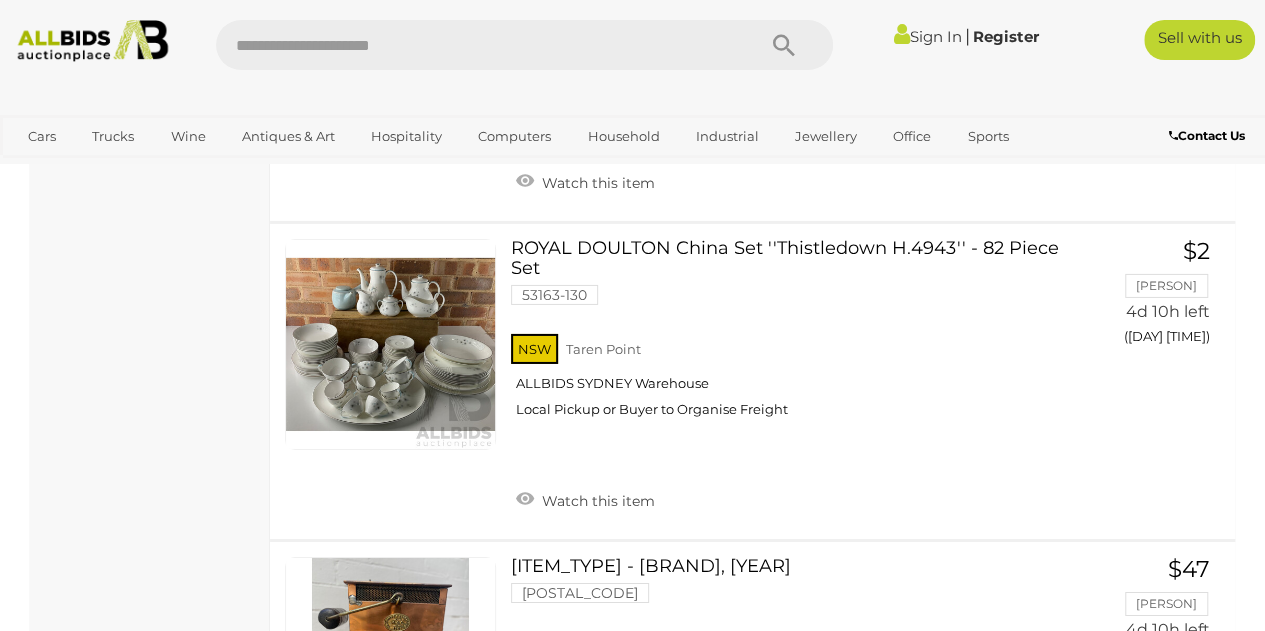 click on "ROYAL DOULTON China Set ''Thistledown H.4943'' - 82 Piece Set
53163-130
NSW
Taren Point" at bounding box center [792, 336] 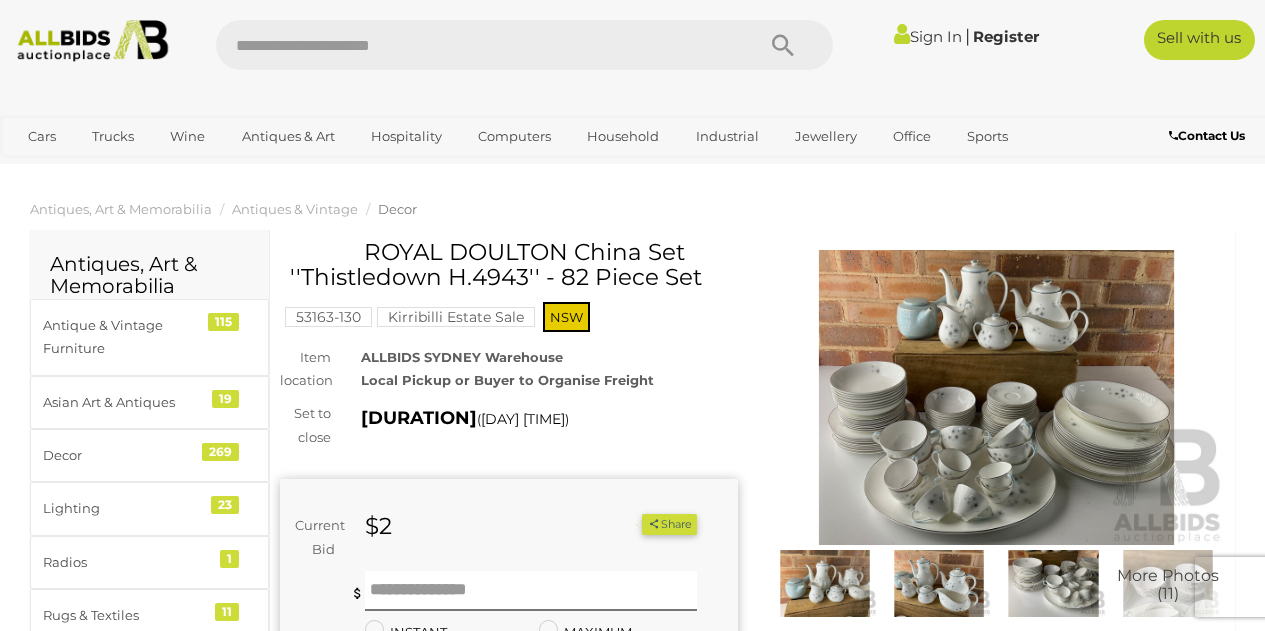 scroll, scrollTop: 0, scrollLeft: 0, axis: both 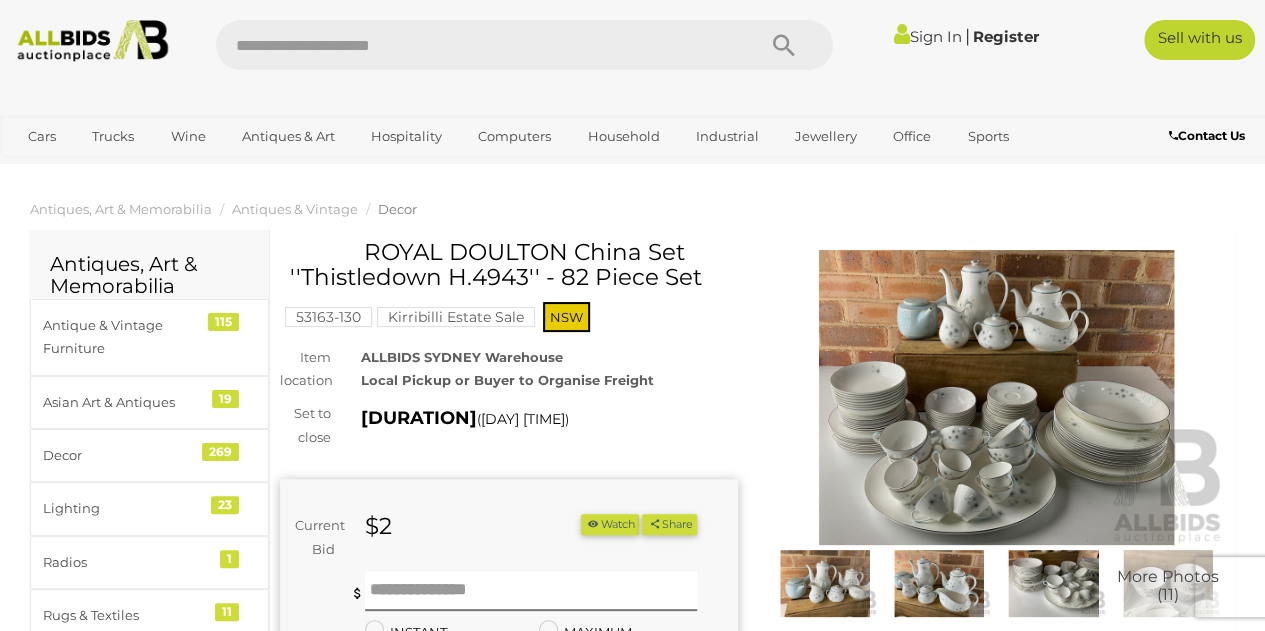 click at bounding box center (997, 397) 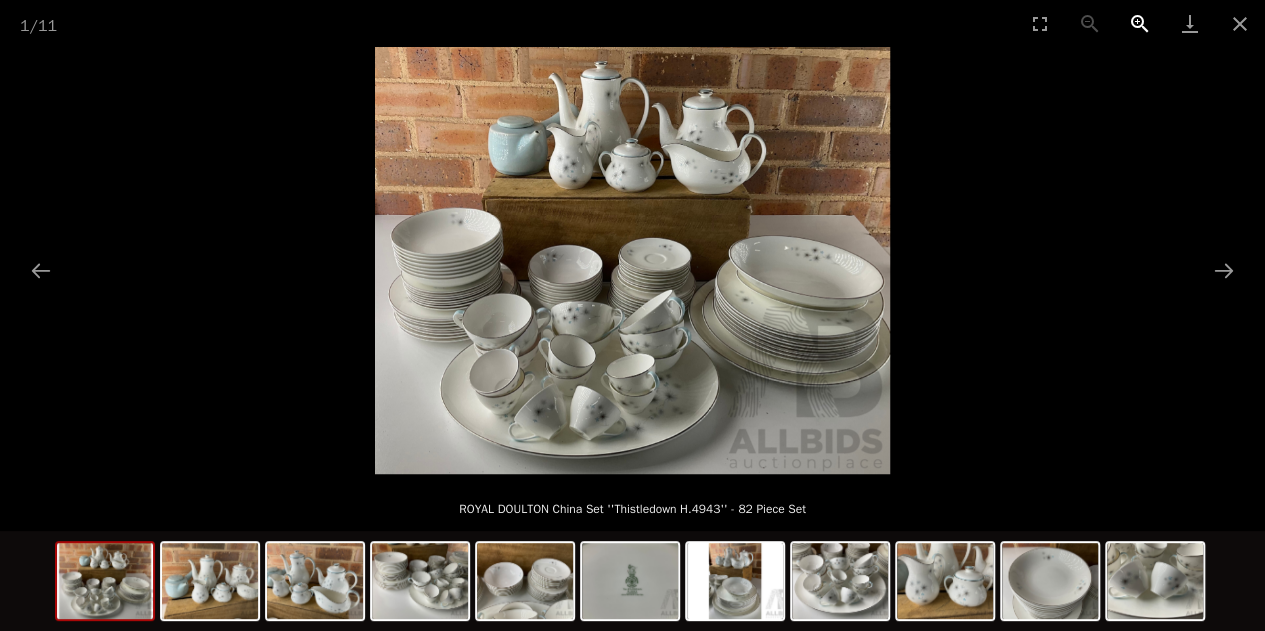 click at bounding box center (1140, 23) 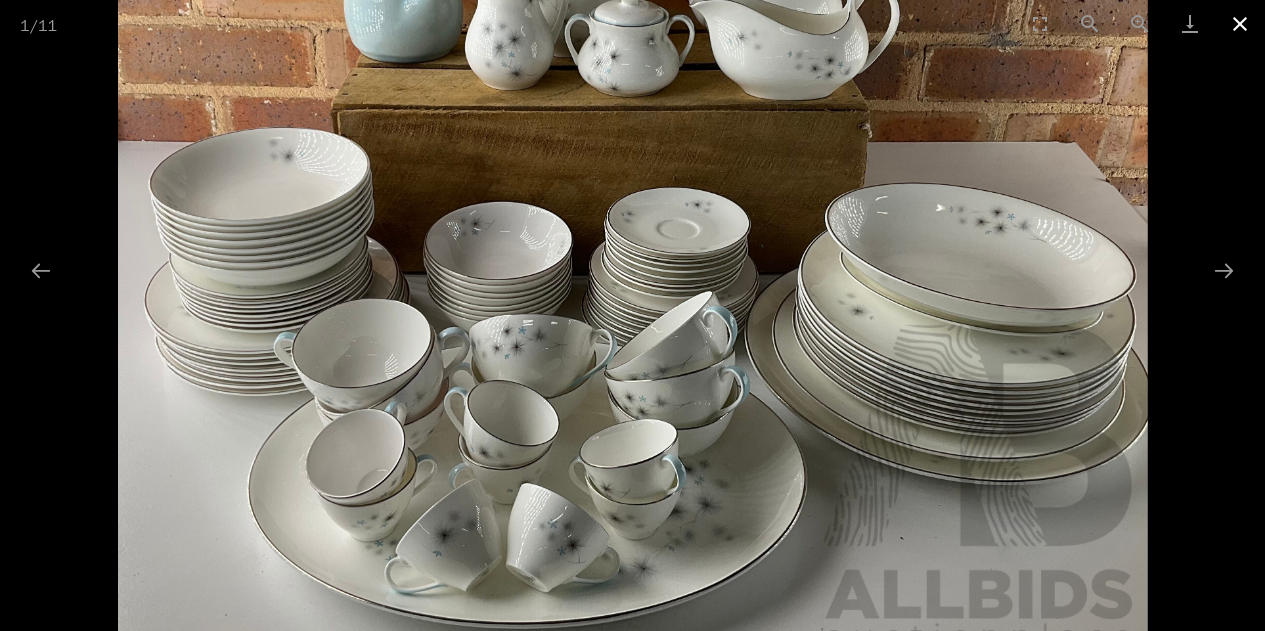 click at bounding box center (1240, 23) 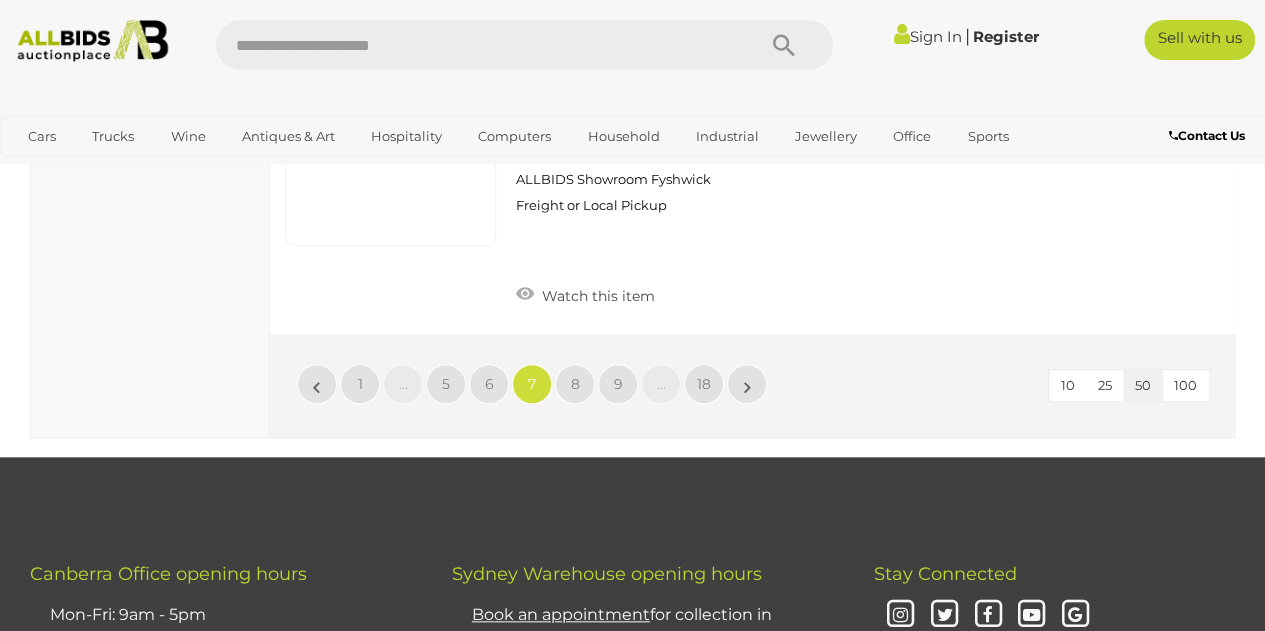 scroll, scrollTop: 15878, scrollLeft: 0, axis: vertical 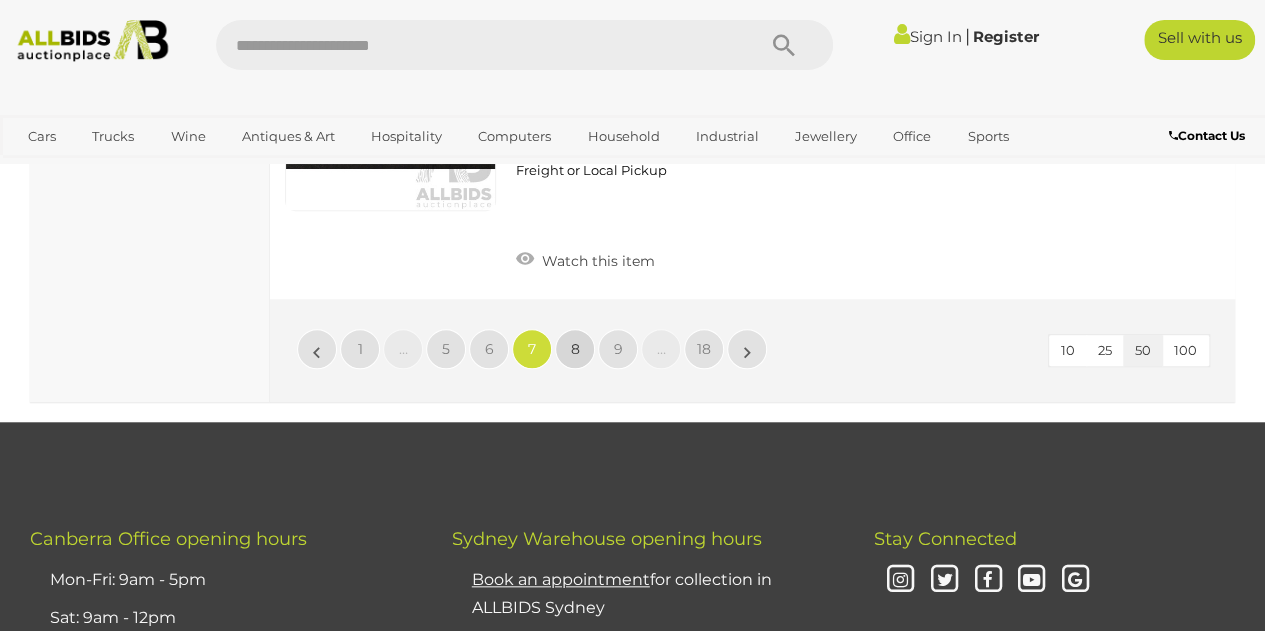 click on "8" at bounding box center [360, 349] 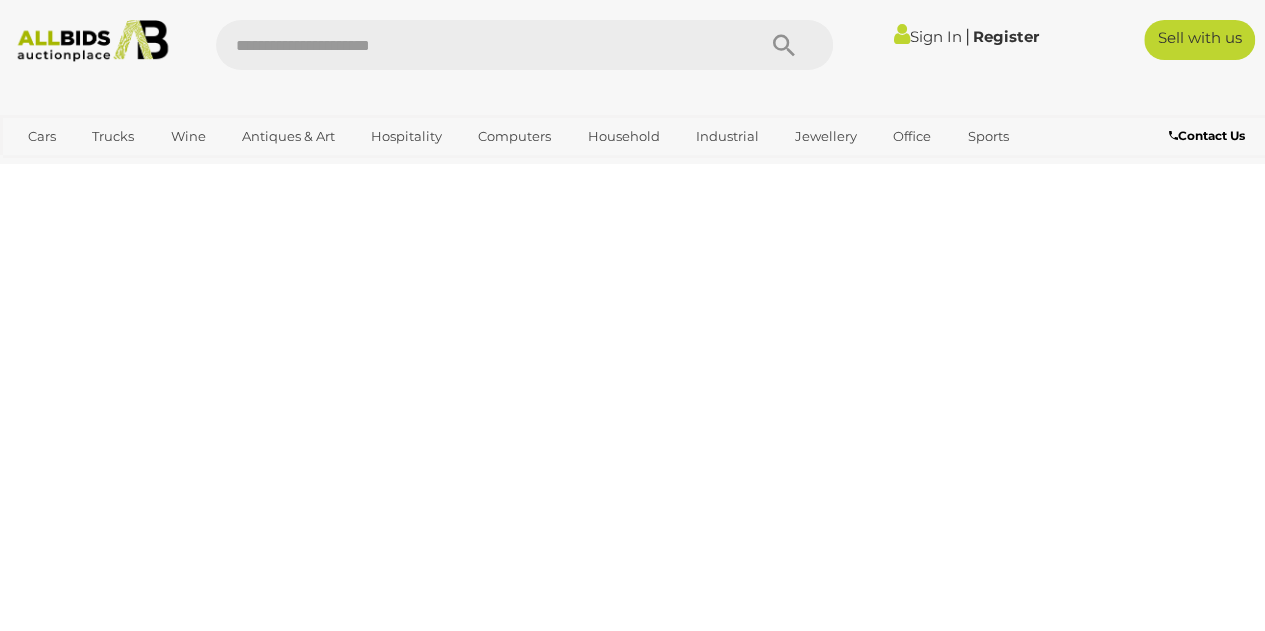 scroll, scrollTop: 446, scrollLeft: 0, axis: vertical 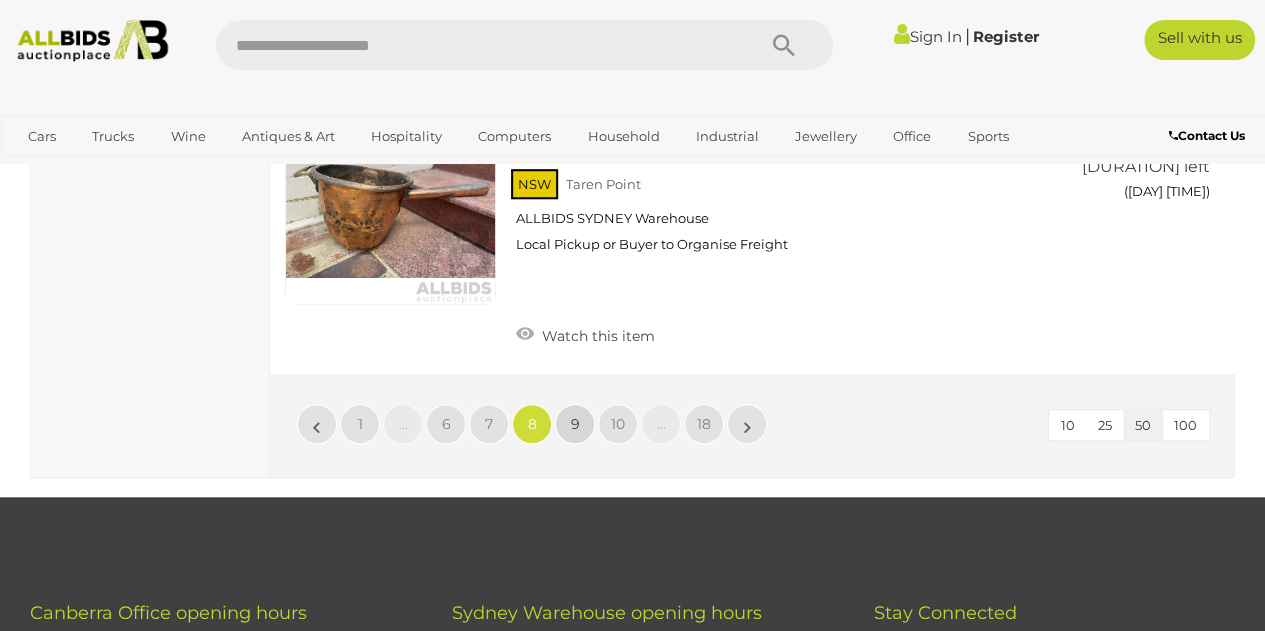 click on "9" at bounding box center (360, 424) 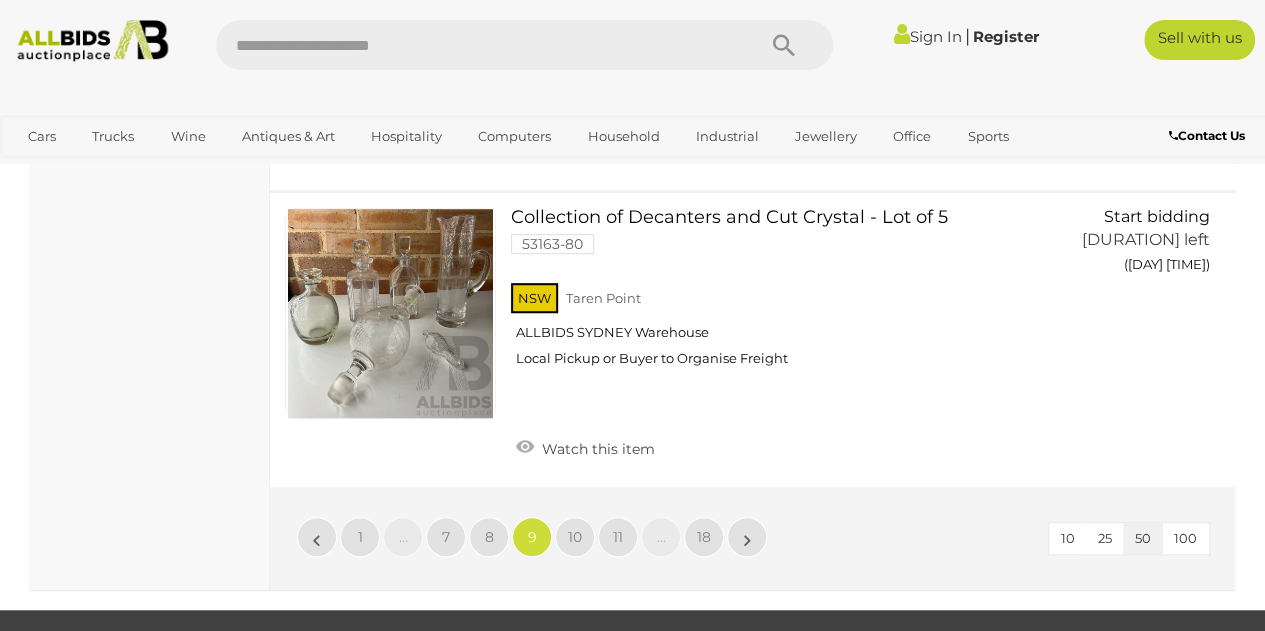 scroll, scrollTop: 15756, scrollLeft: 0, axis: vertical 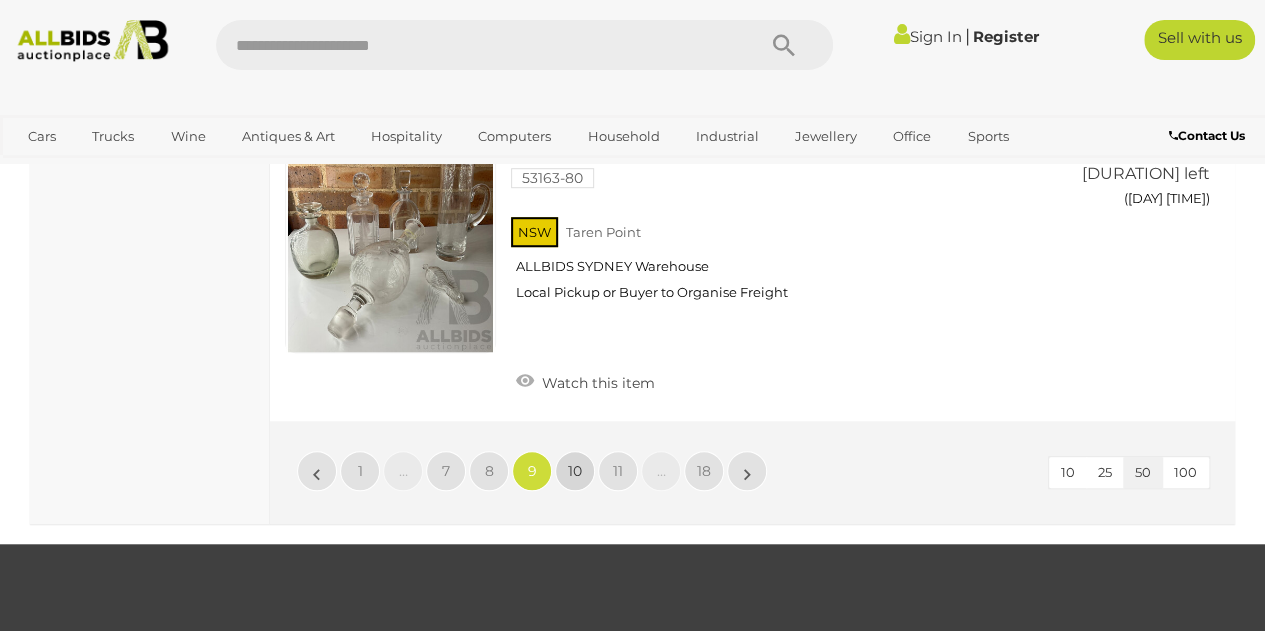 click on "10" at bounding box center (360, 471) 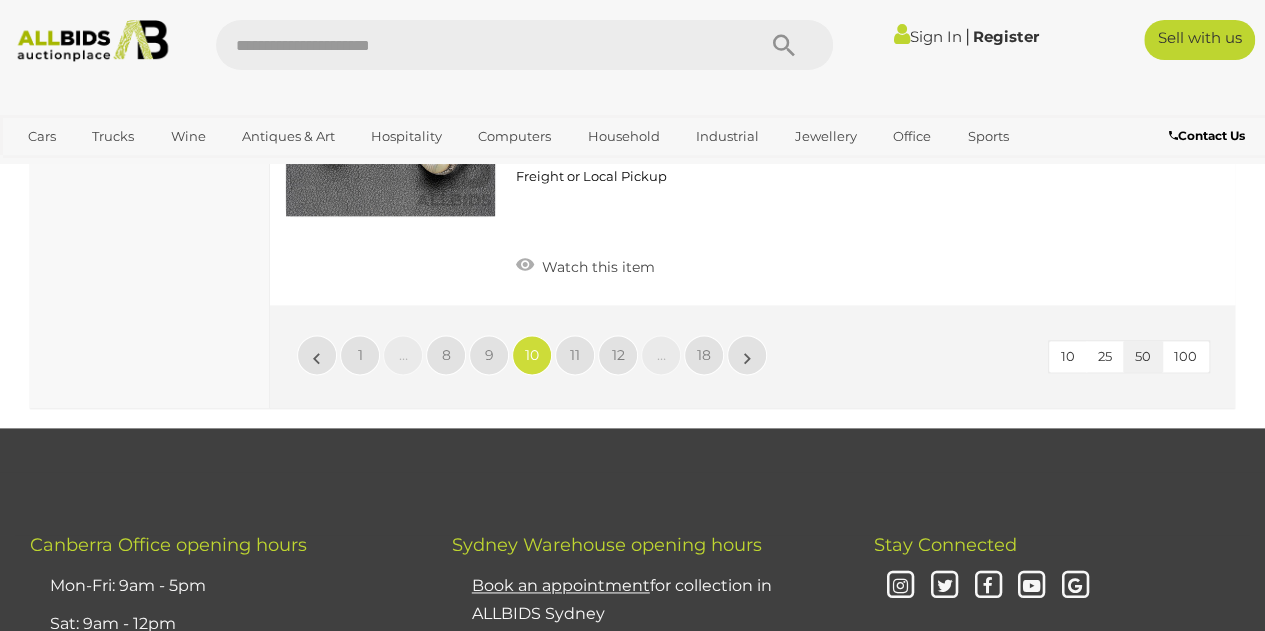 scroll, scrollTop: 16300, scrollLeft: 0, axis: vertical 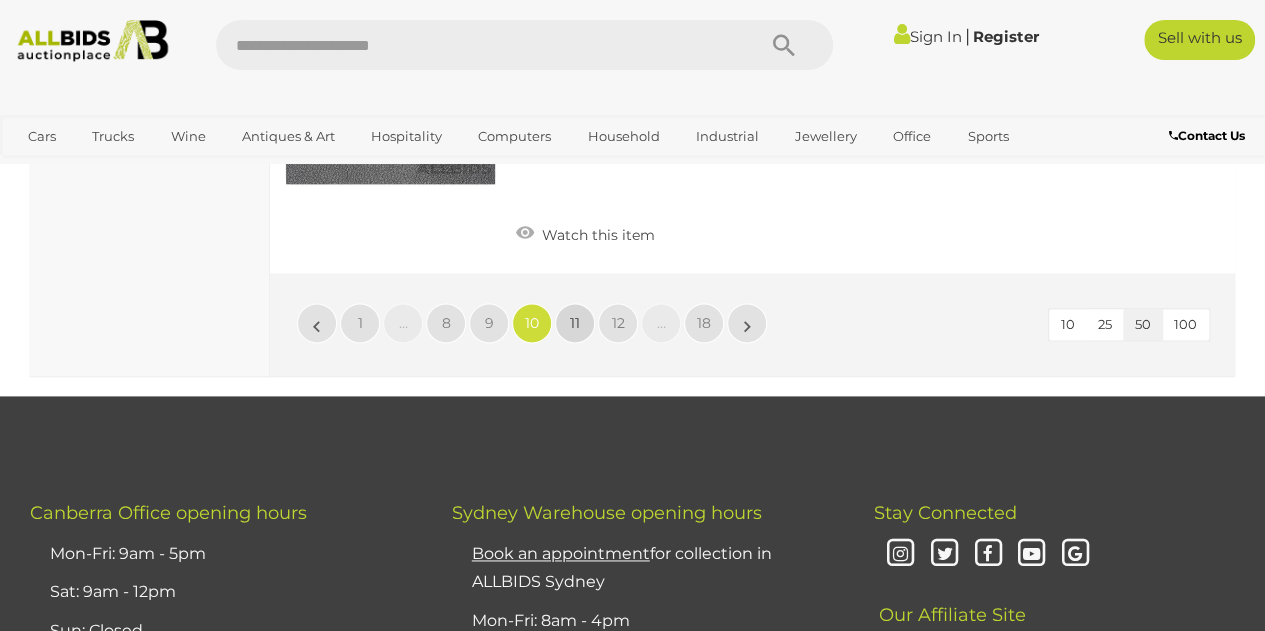 click on "11" at bounding box center [360, 323] 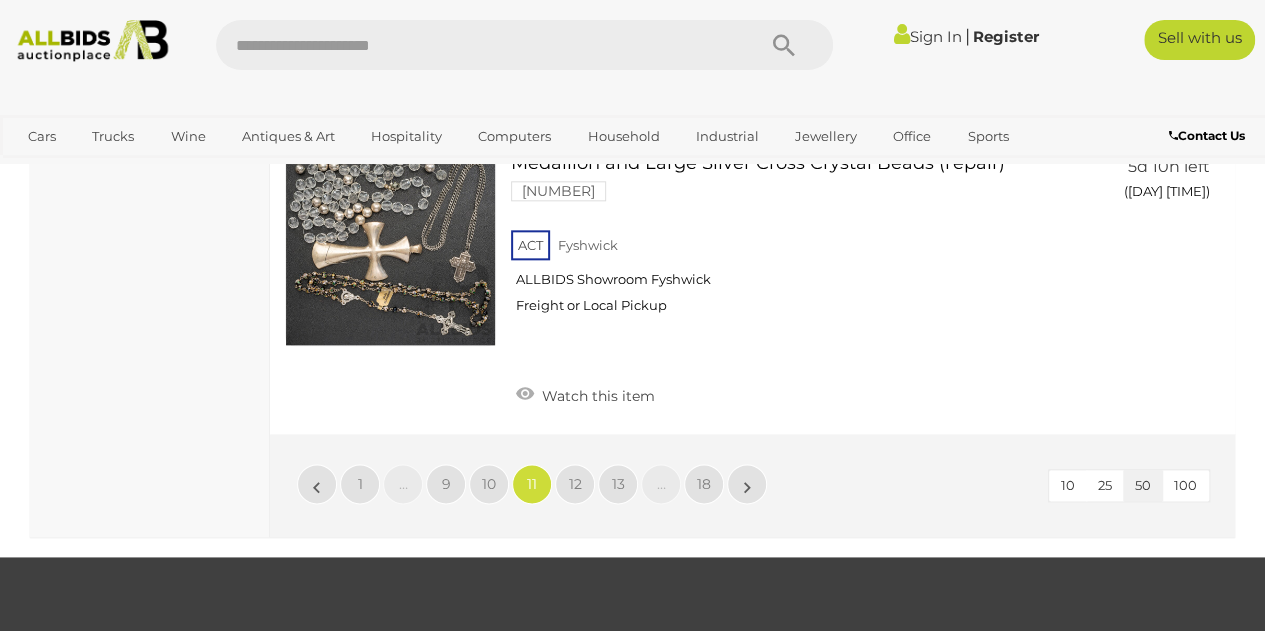 scroll, scrollTop: 16336, scrollLeft: 0, axis: vertical 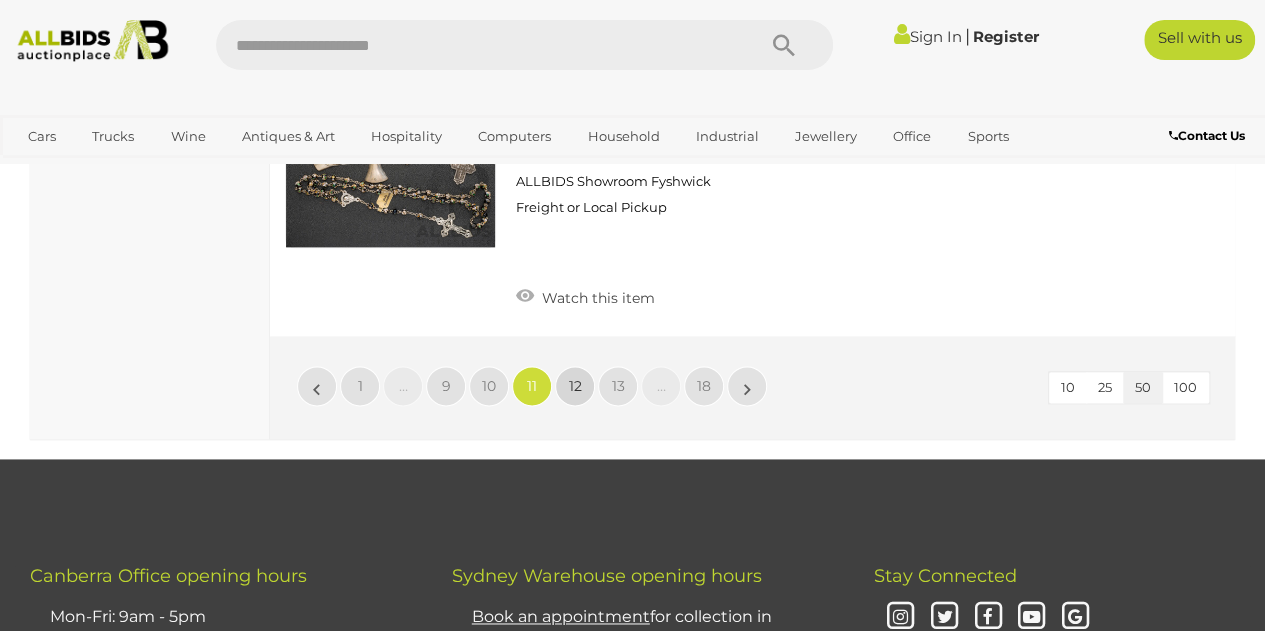 click on "12" at bounding box center [360, 386] 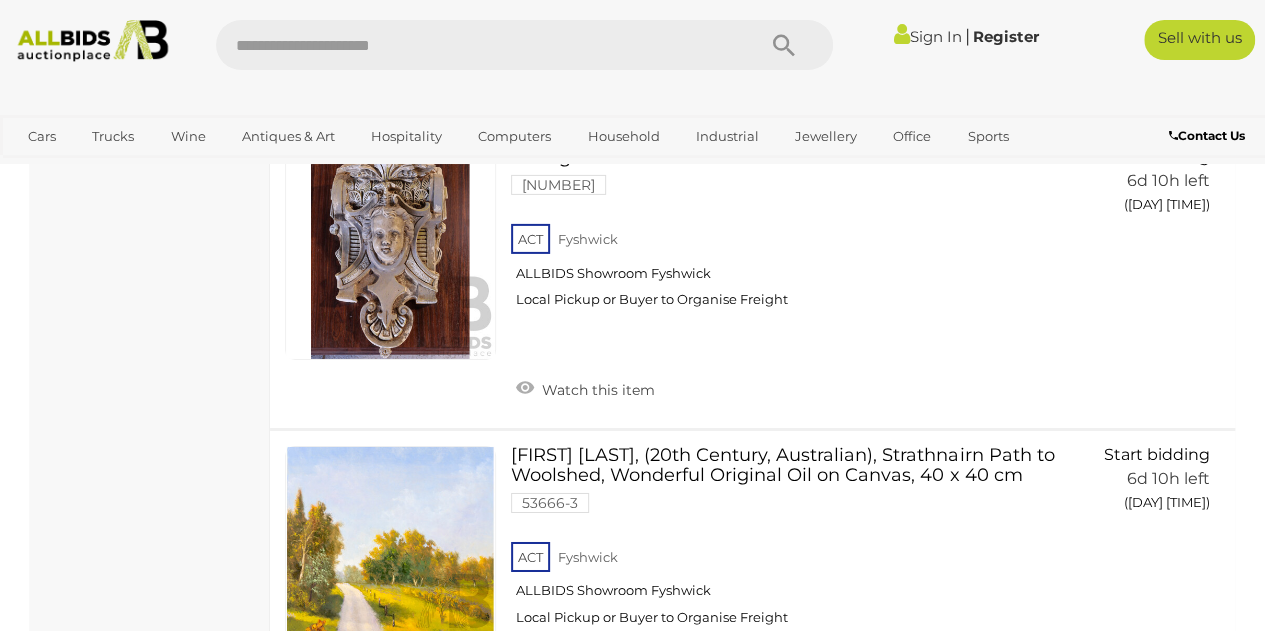 scroll, scrollTop: 10805, scrollLeft: 0, axis: vertical 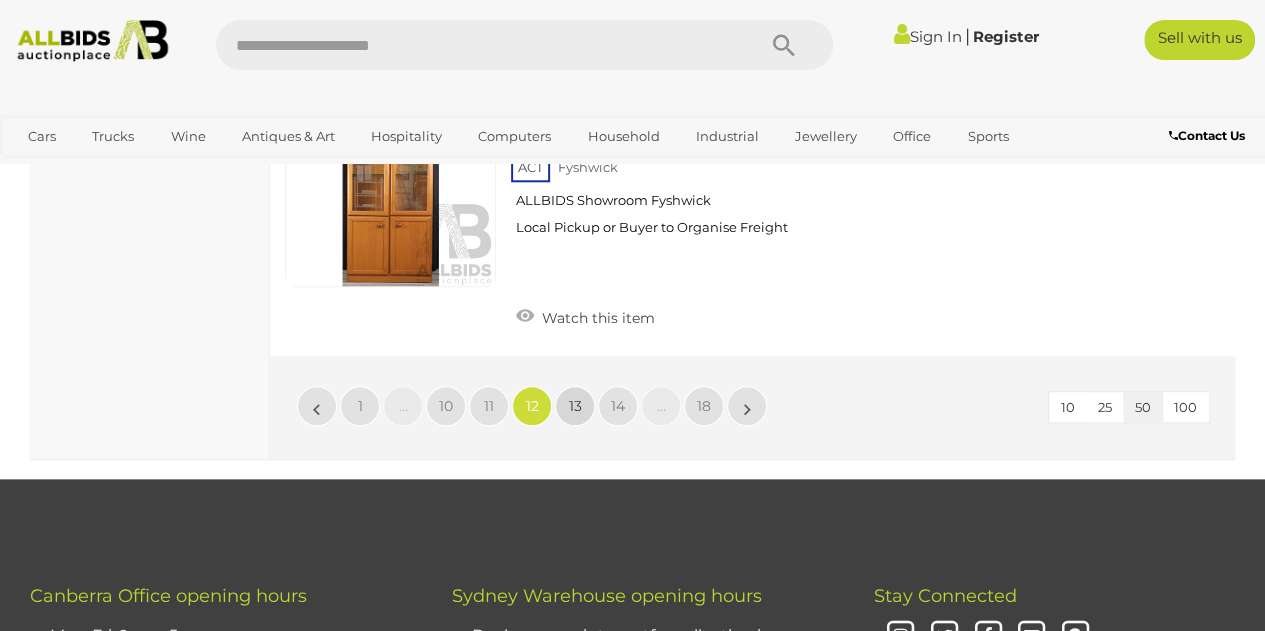 click on "13" at bounding box center [360, 406] 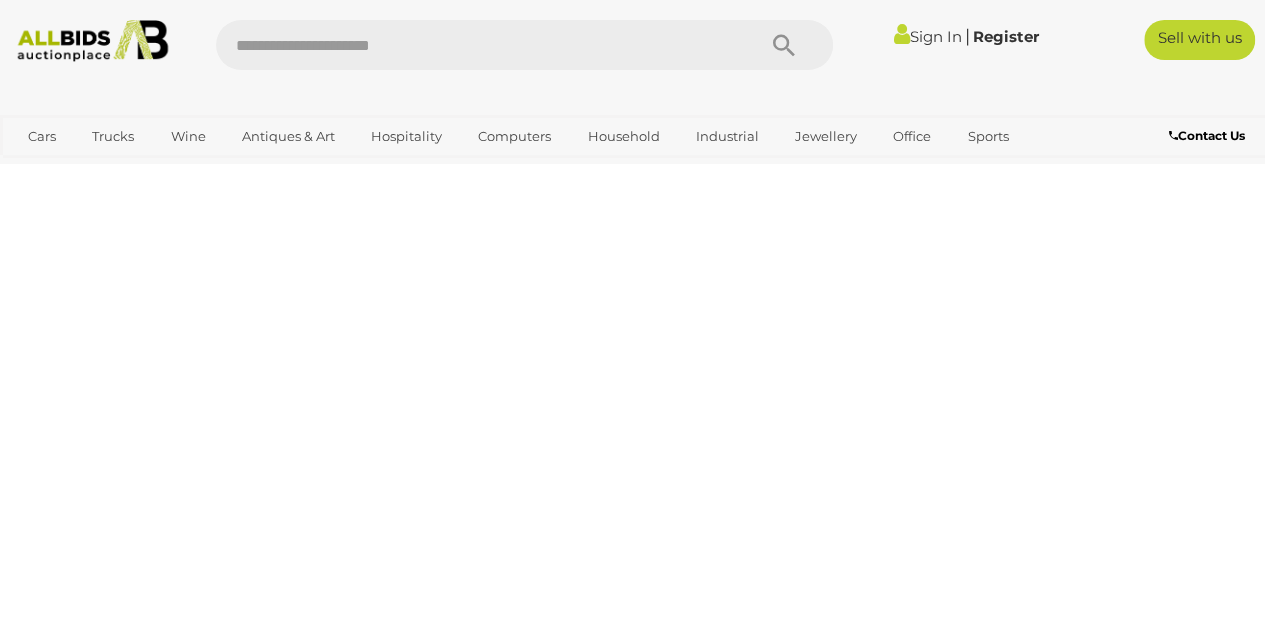 scroll, scrollTop: 446, scrollLeft: 0, axis: vertical 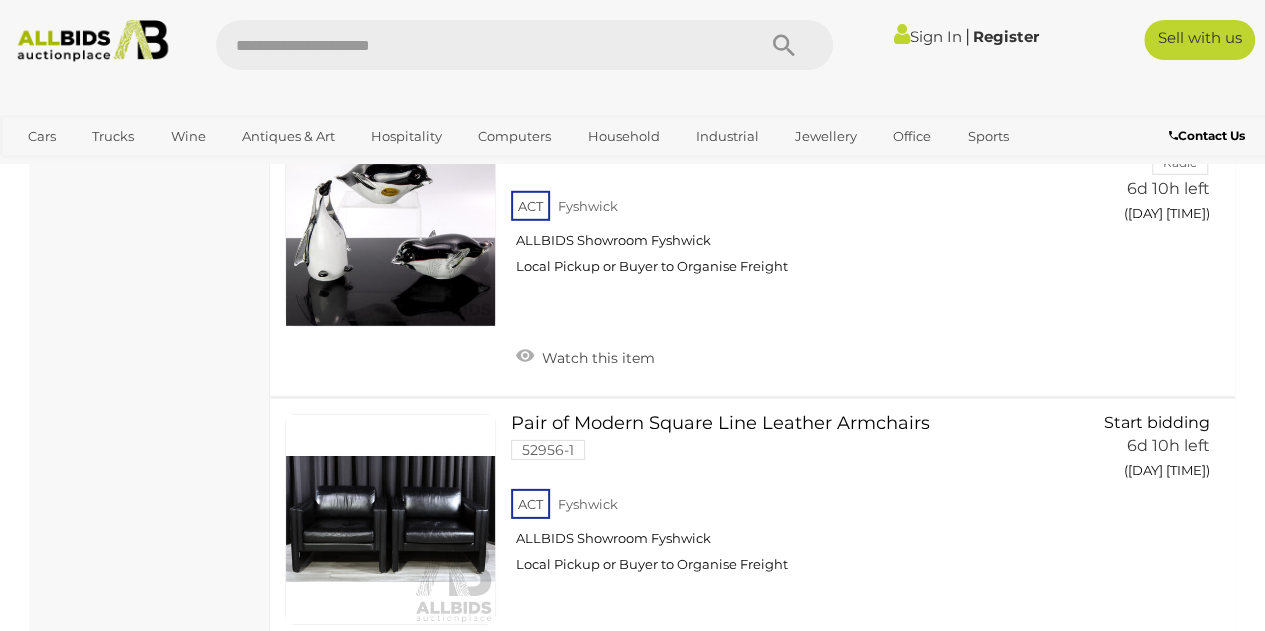 click on "Collection Three Art Glass Rikaro Penguin Figures
52791-16
ACT
Fyshwick" at bounding box center (792, 203) 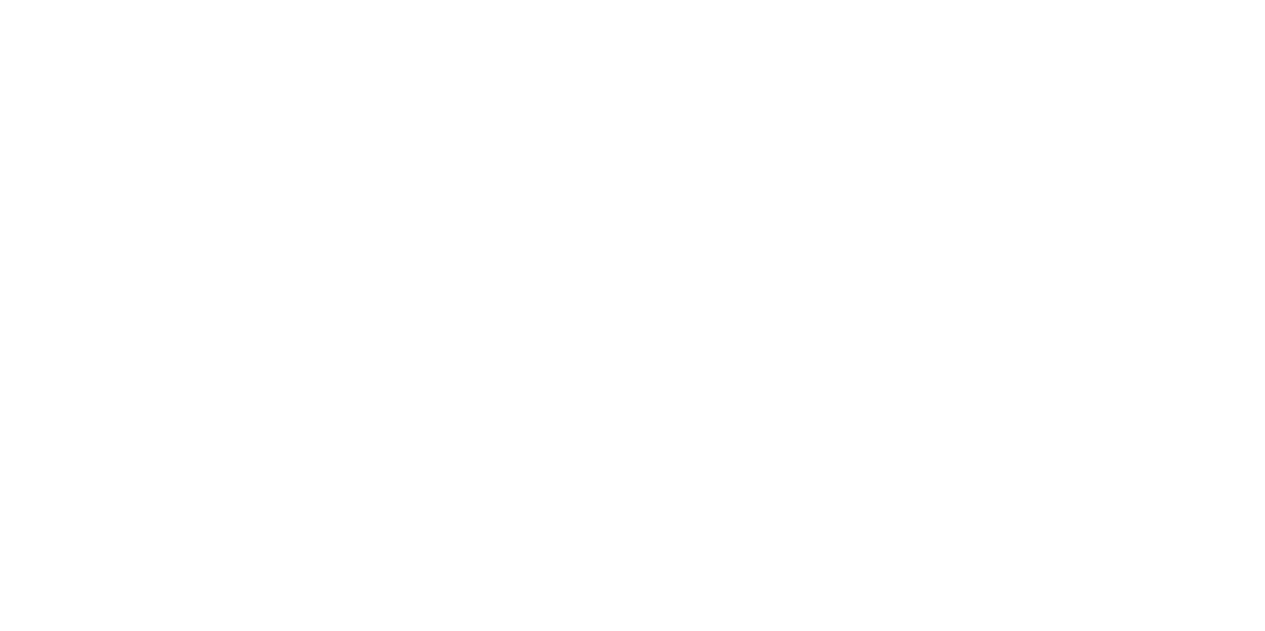 scroll, scrollTop: 0, scrollLeft: 0, axis: both 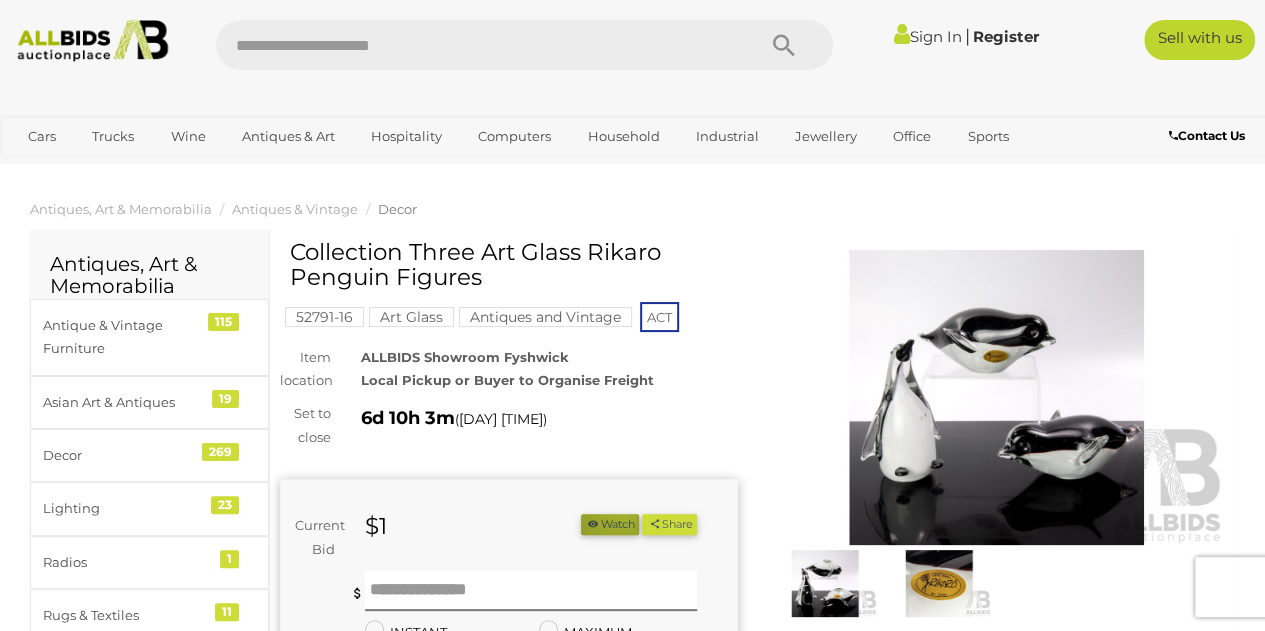 click on "Watch" at bounding box center (610, 524) 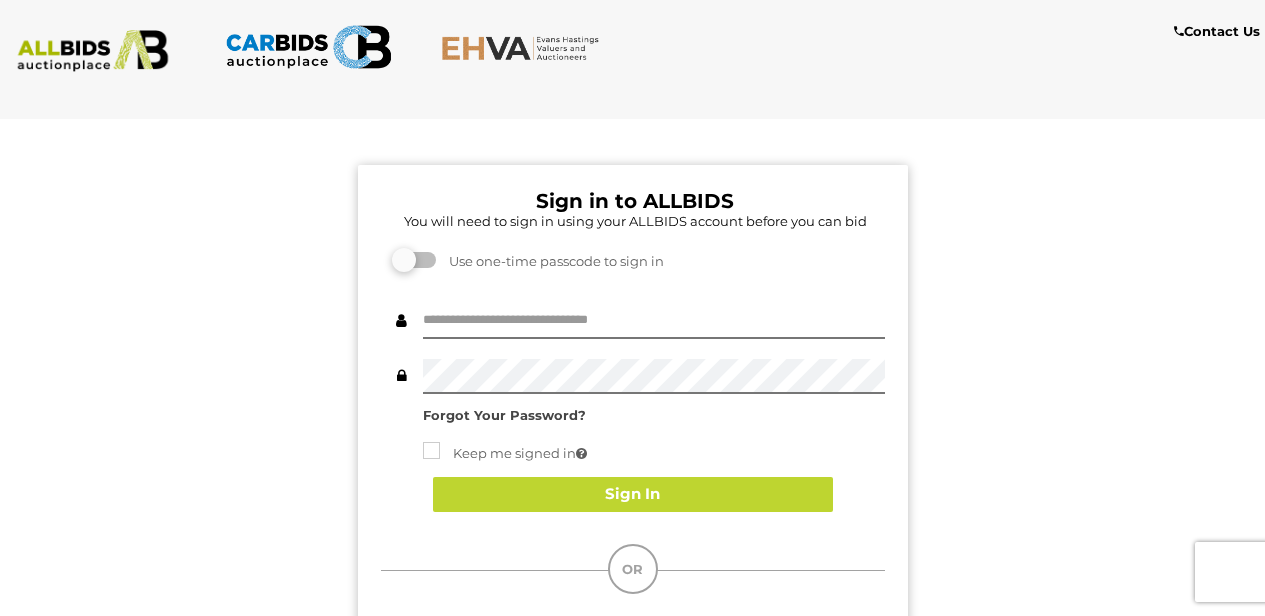 scroll, scrollTop: 0, scrollLeft: 0, axis: both 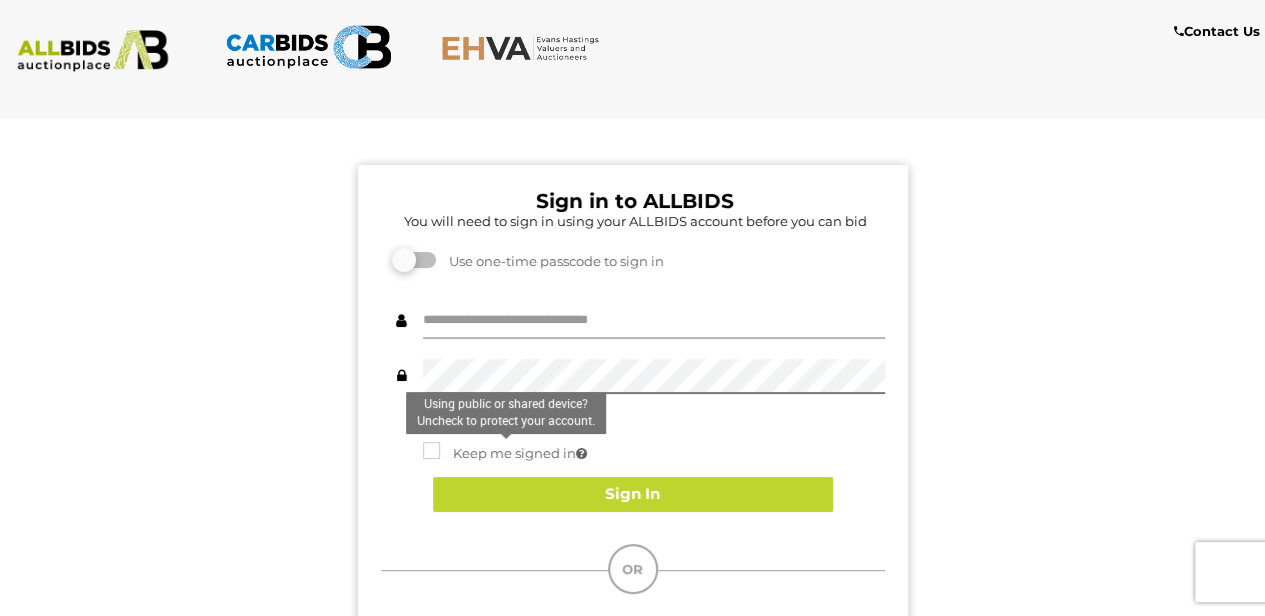 click at bounding box center (654, 321) 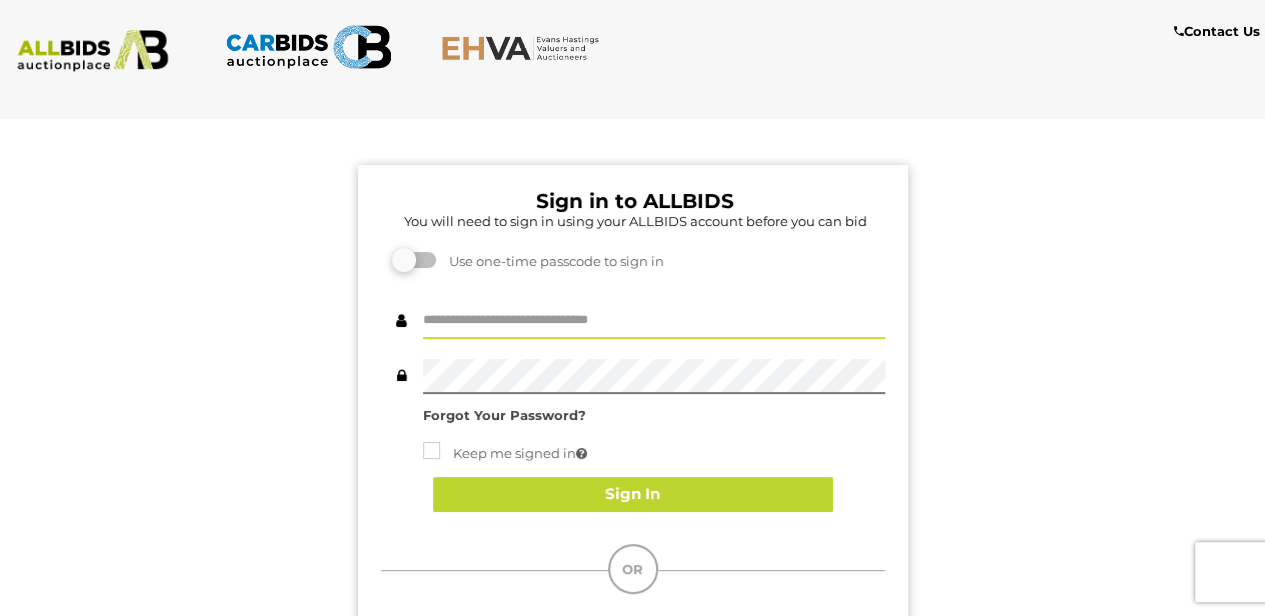 type on "****" 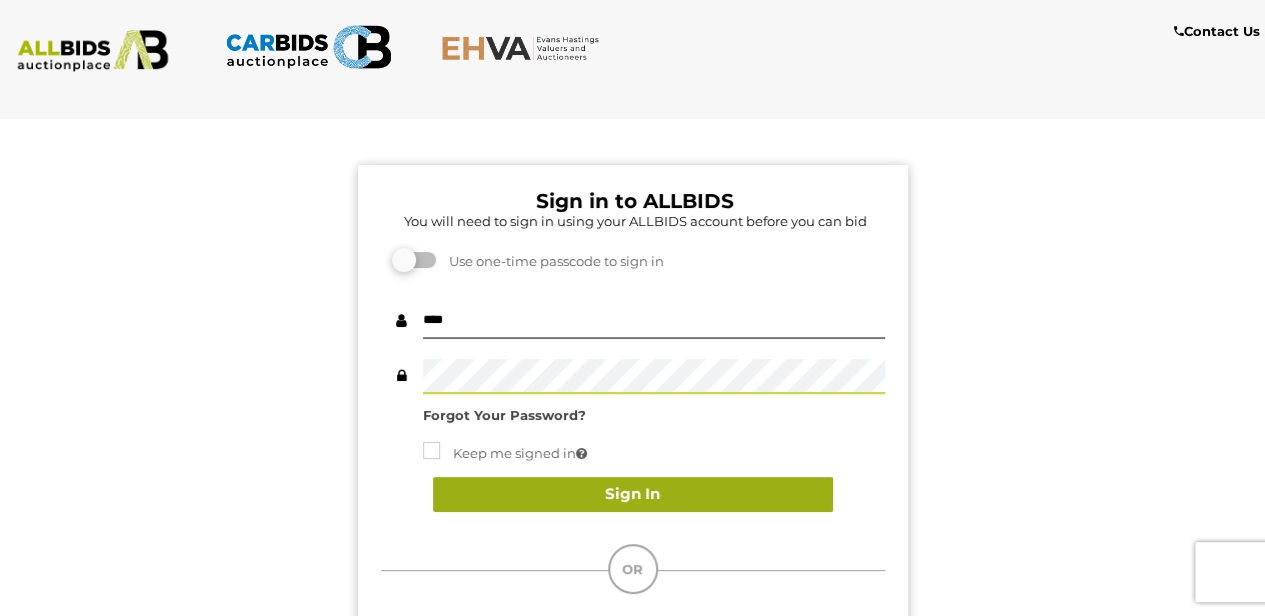click on "Sign In" at bounding box center (633, 494) 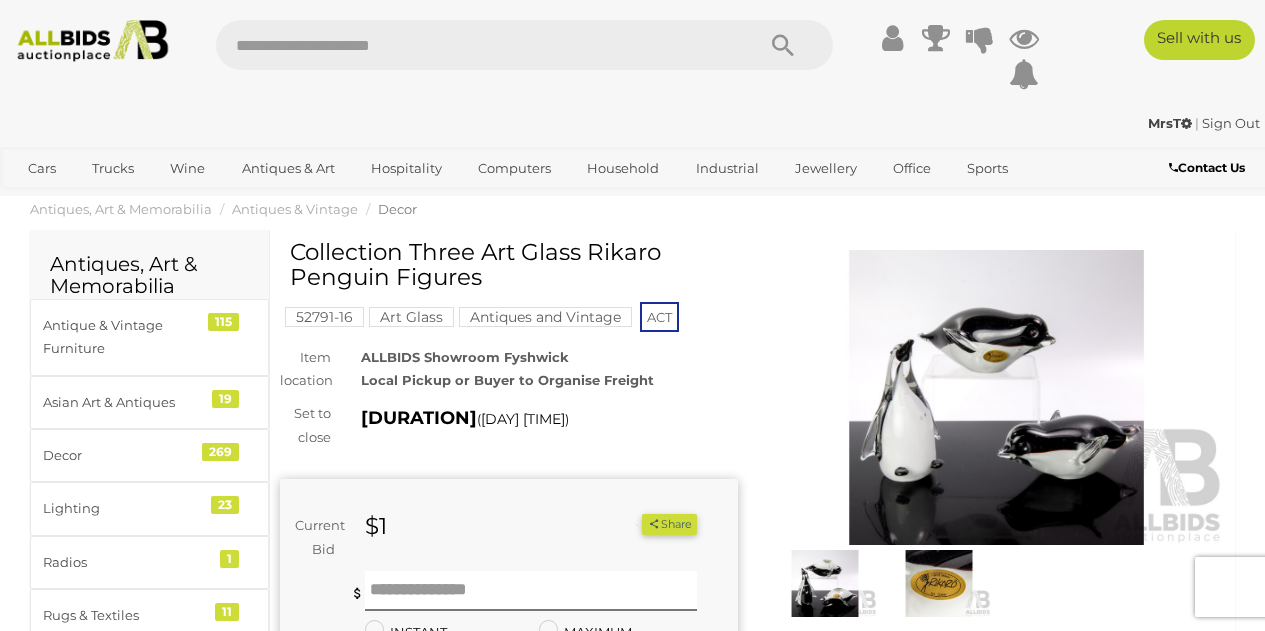 scroll, scrollTop: 0, scrollLeft: 0, axis: both 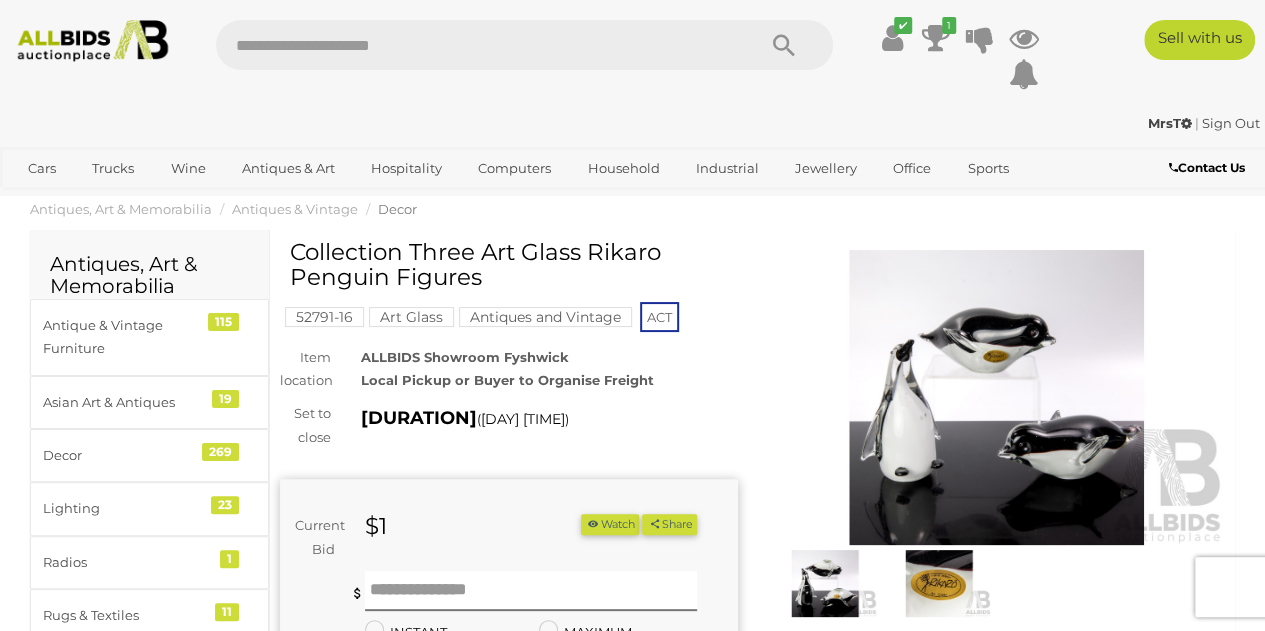 click on "Watch" at bounding box center (610, 524) 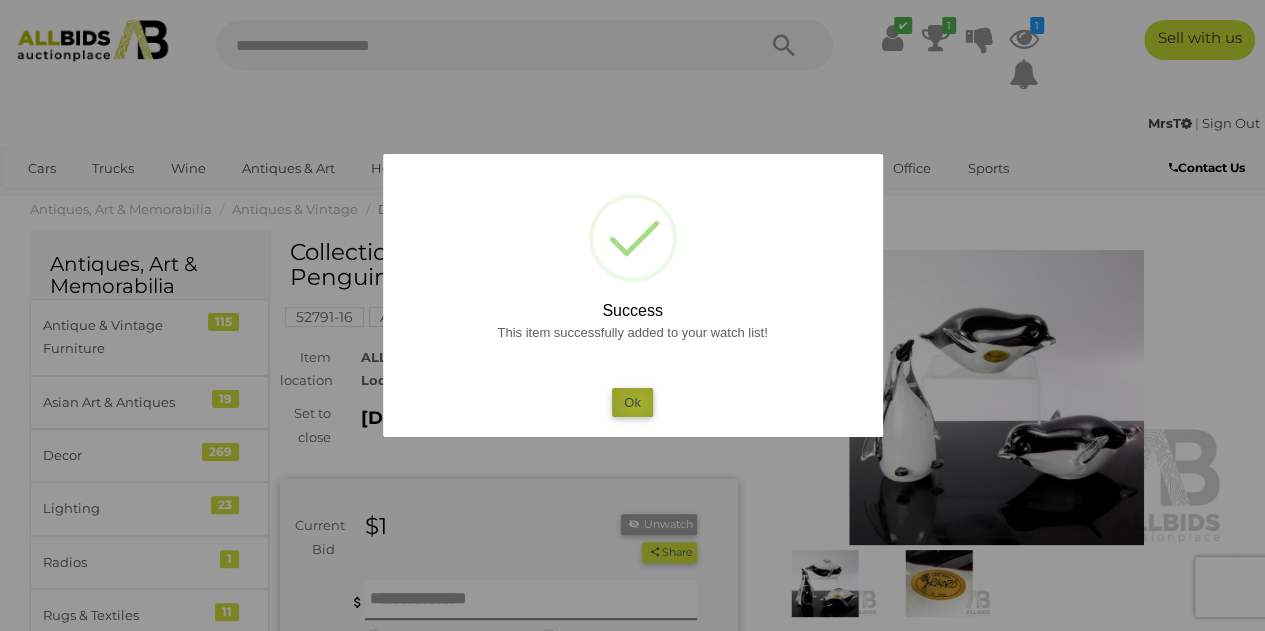 click on "Ok" at bounding box center (632, 402) 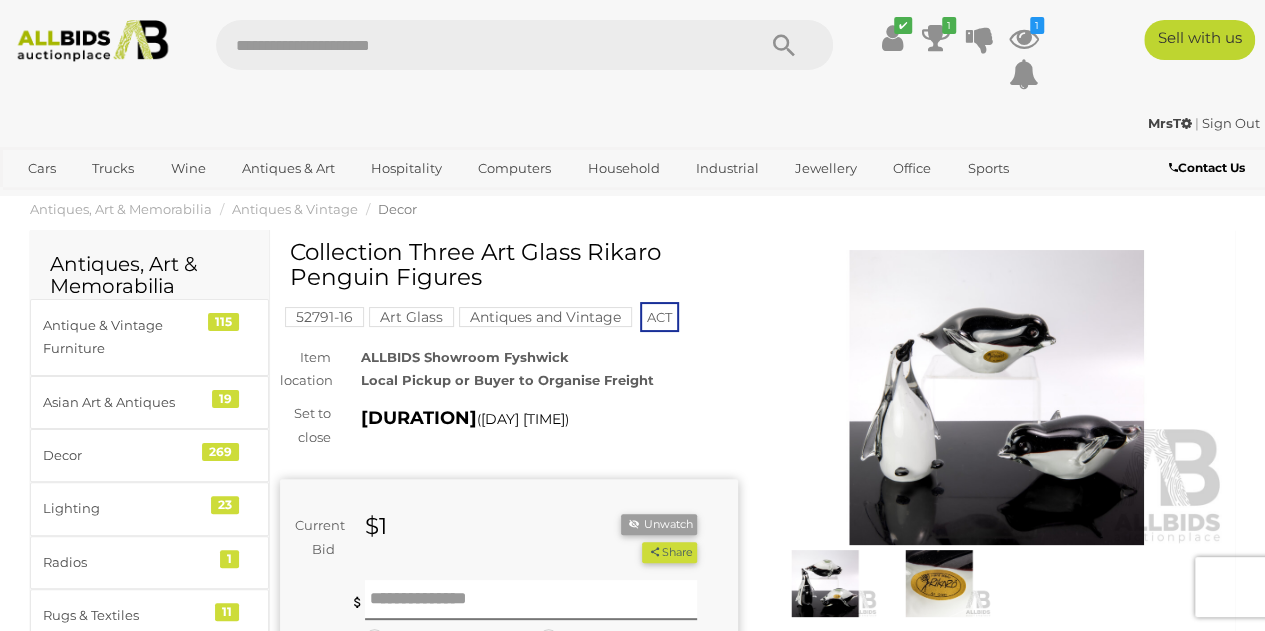 click on "Sign Out" at bounding box center [1231, 123] 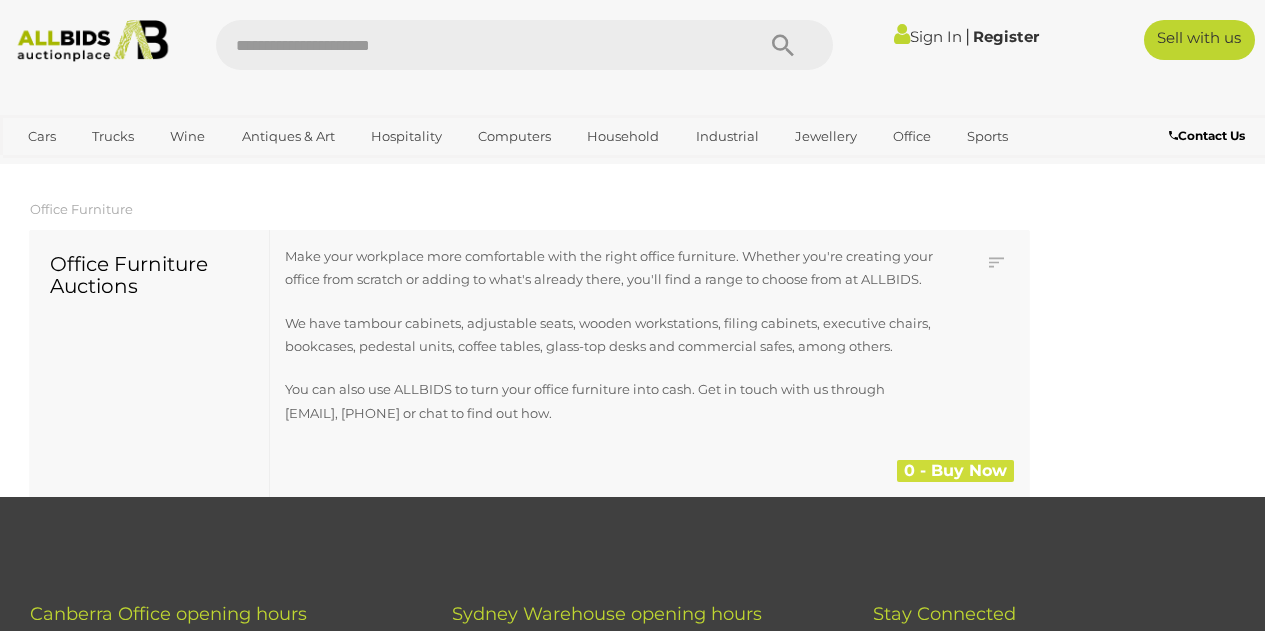 scroll, scrollTop: 0, scrollLeft: 0, axis: both 